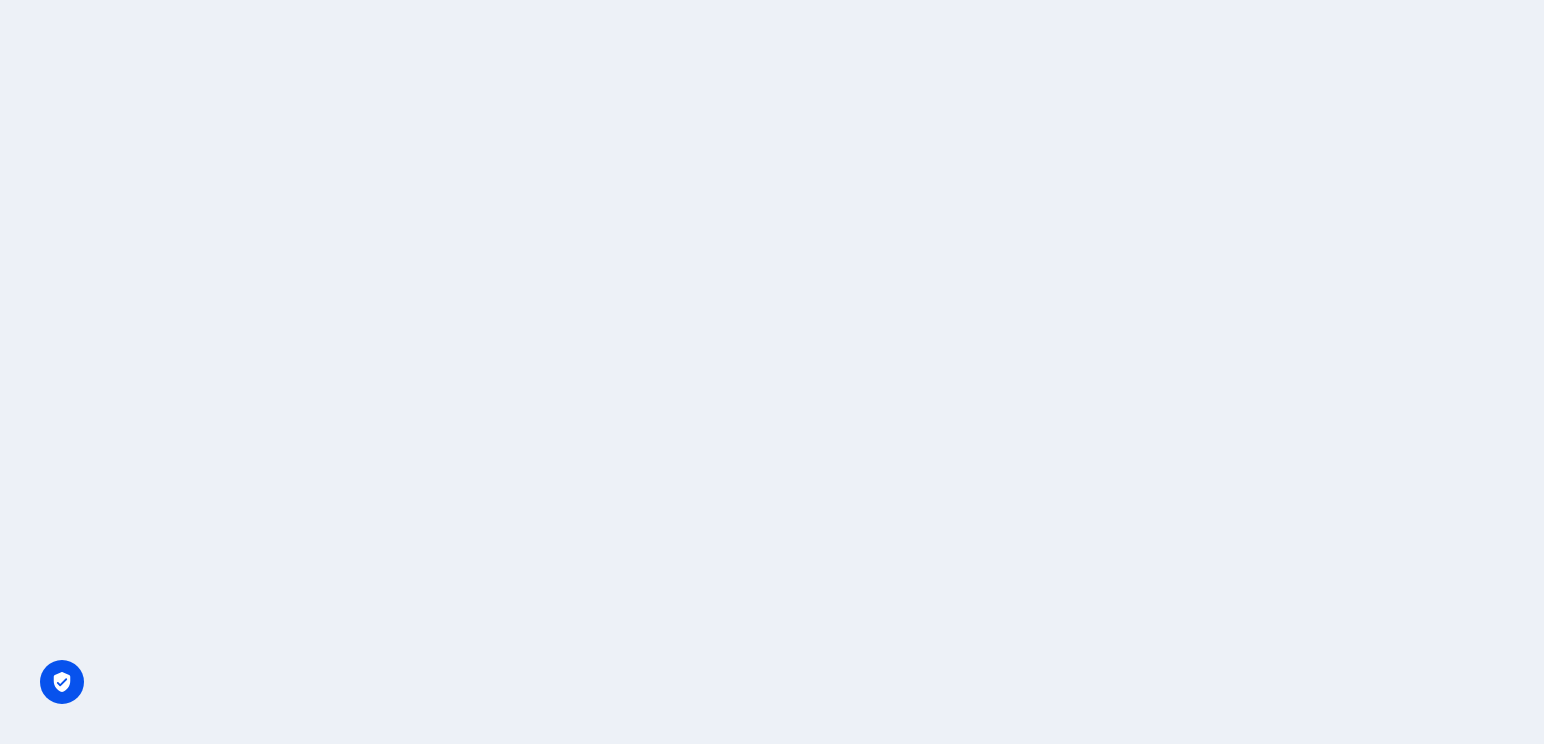 scroll, scrollTop: 0, scrollLeft: 0, axis: both 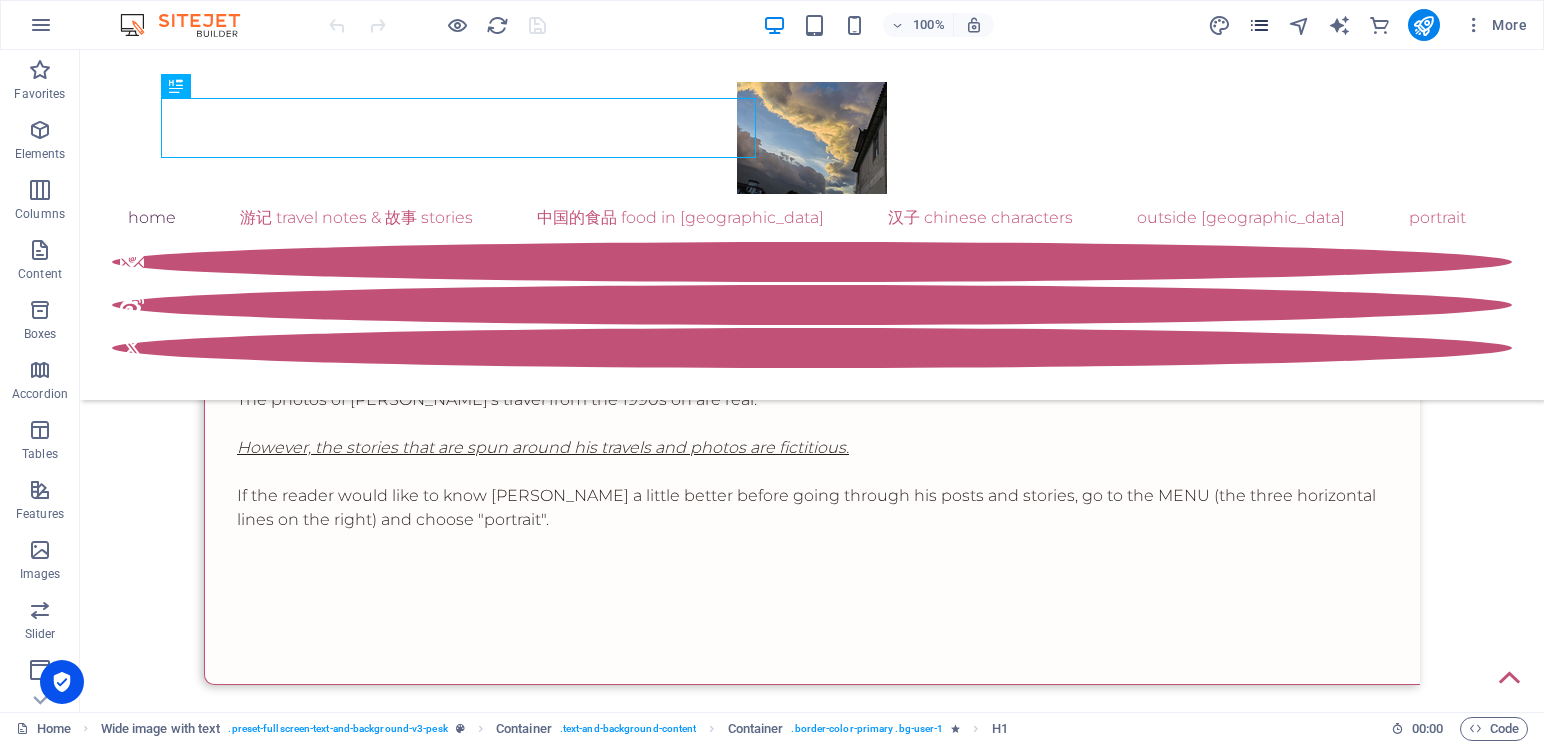 click at bounding box center (1259, 25) 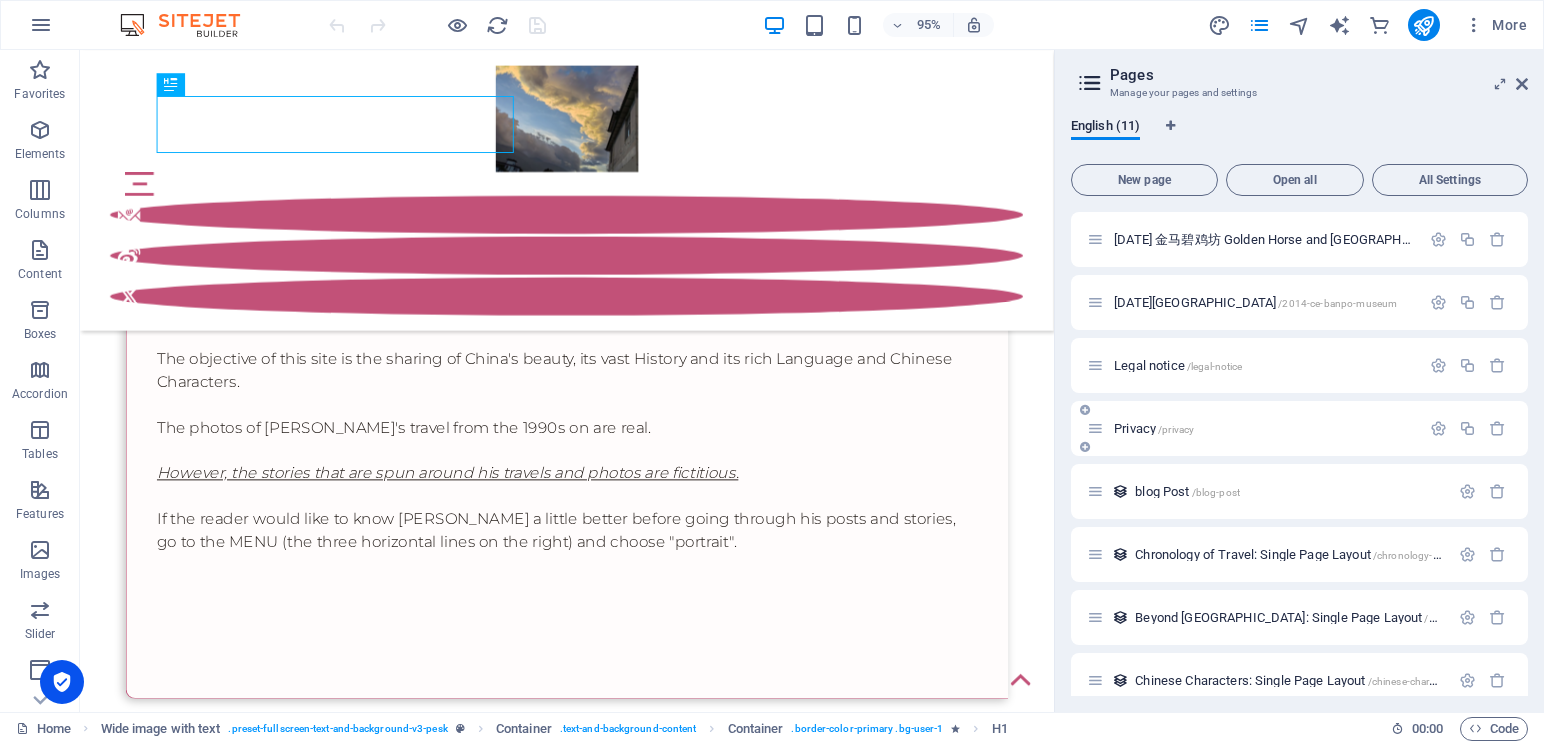 scroll, scrollTop: 208, scrollLeft: 0, axis: vertical 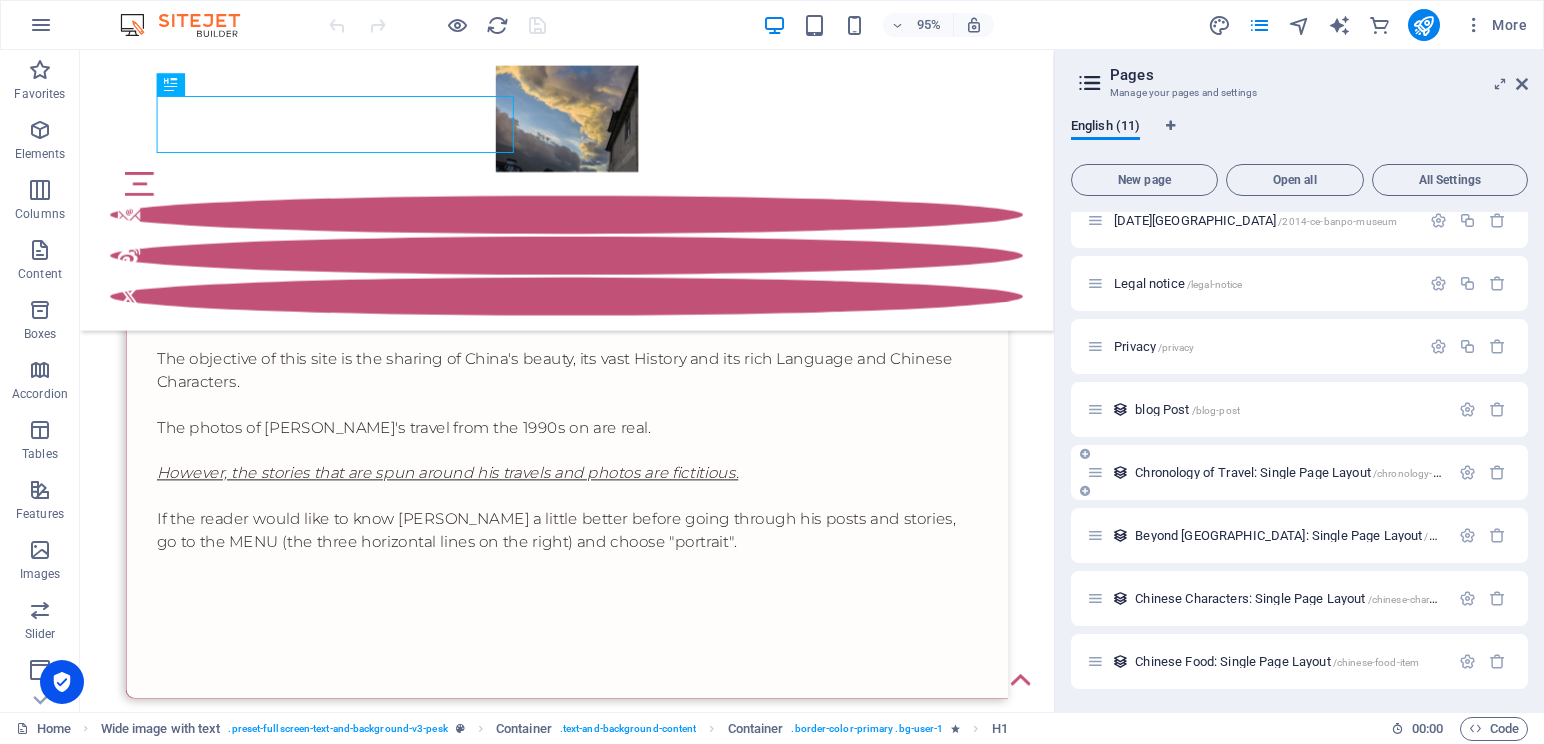 click on "Chronology of Travel: Single Page Layout /chronology-of-travel-item" at bounding box center [1268, 472] 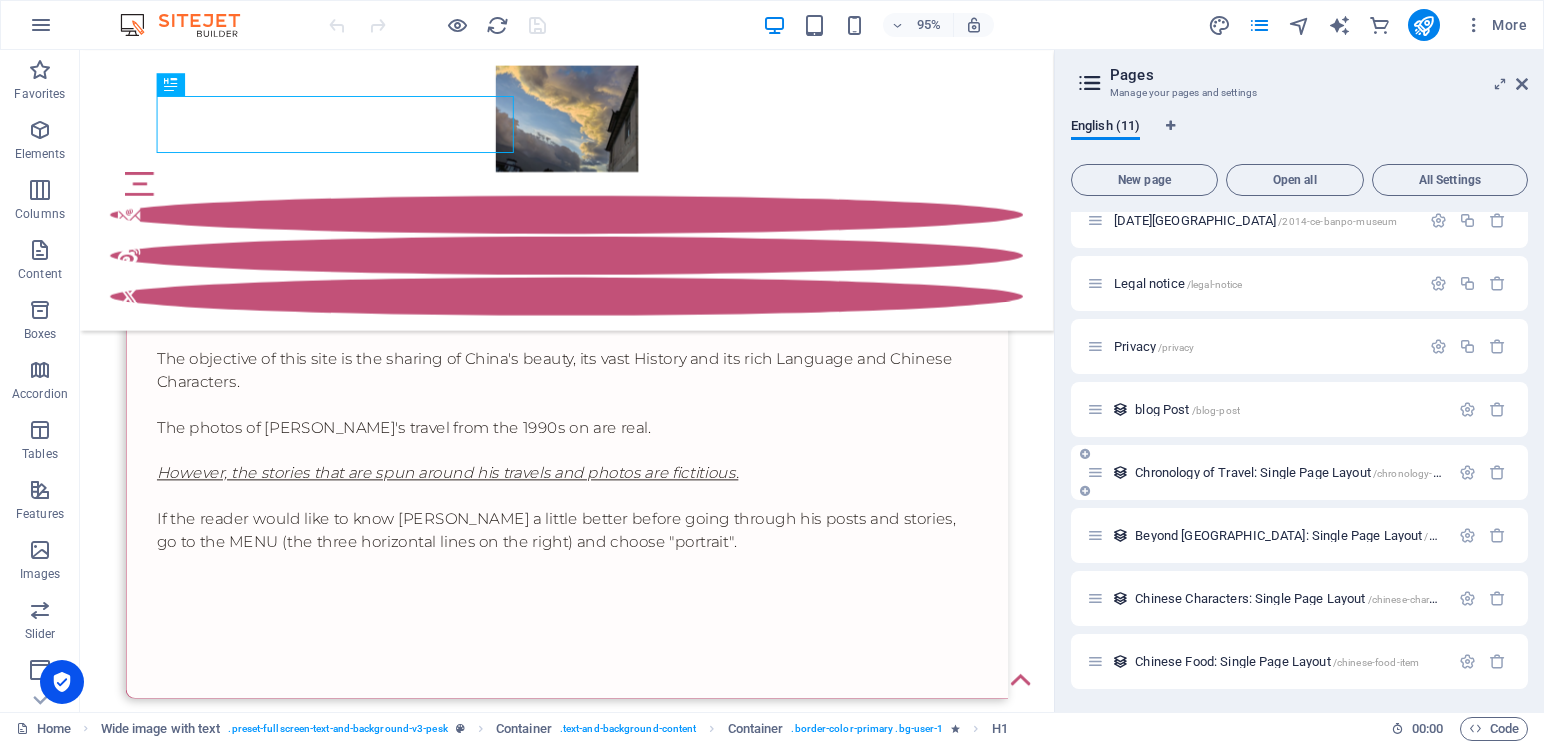 click on "Chronology of Travel: Single Page Layout /chronology-of-travel-item" at bounding box center (1313, 472) 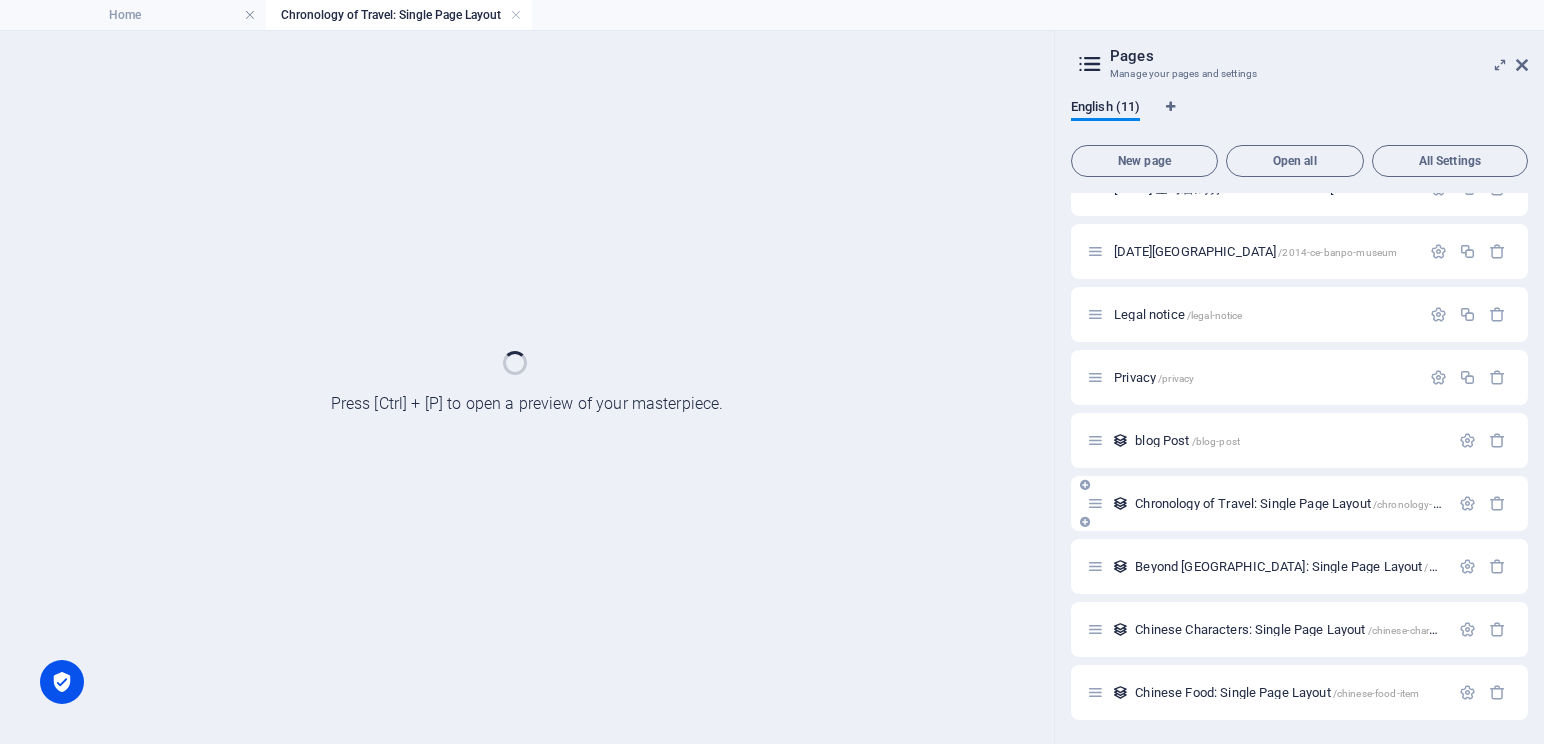 scroll, scrollTop: 157, scrollLeft: 0, axis: vertical 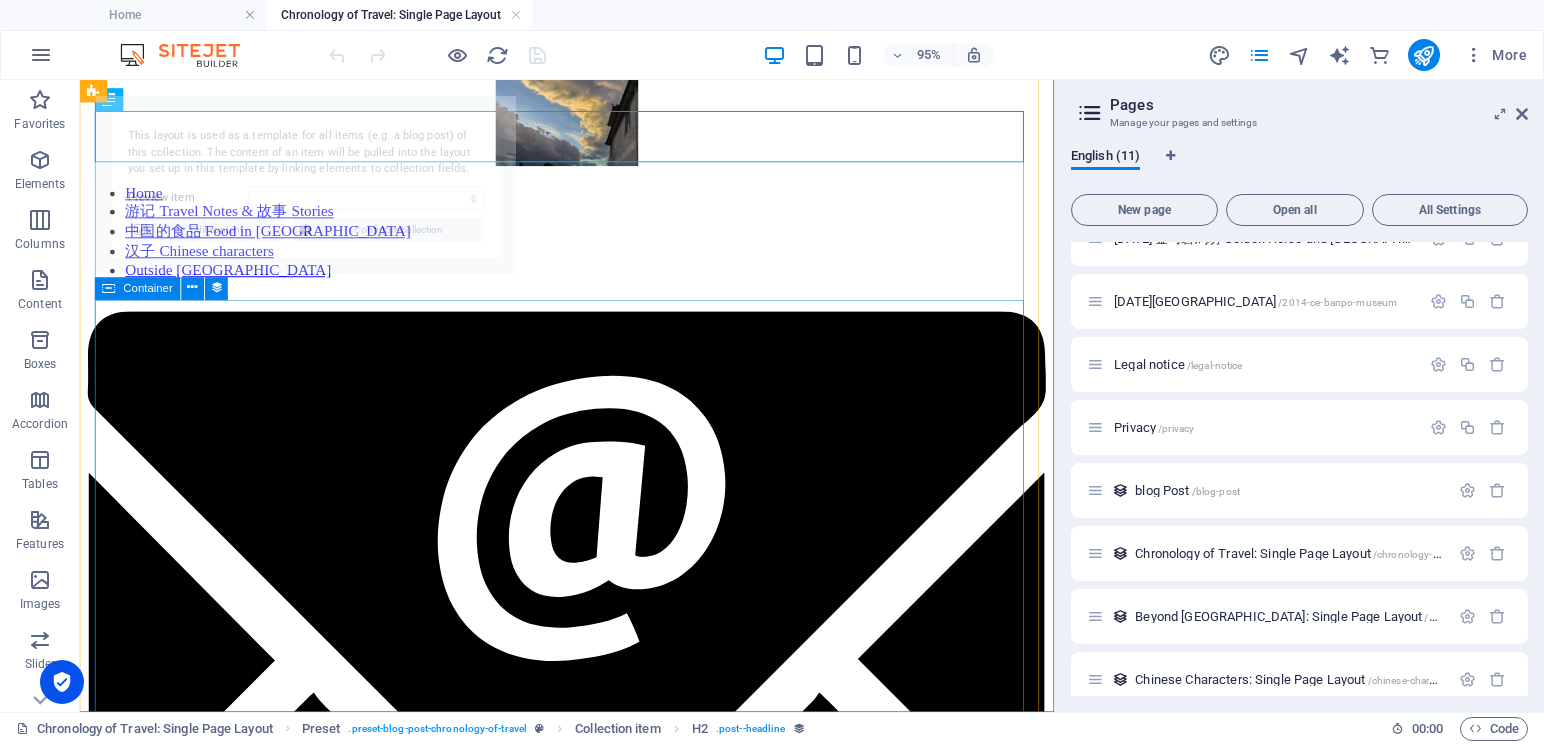 select on "686382368ea56c1ada06e3ee" 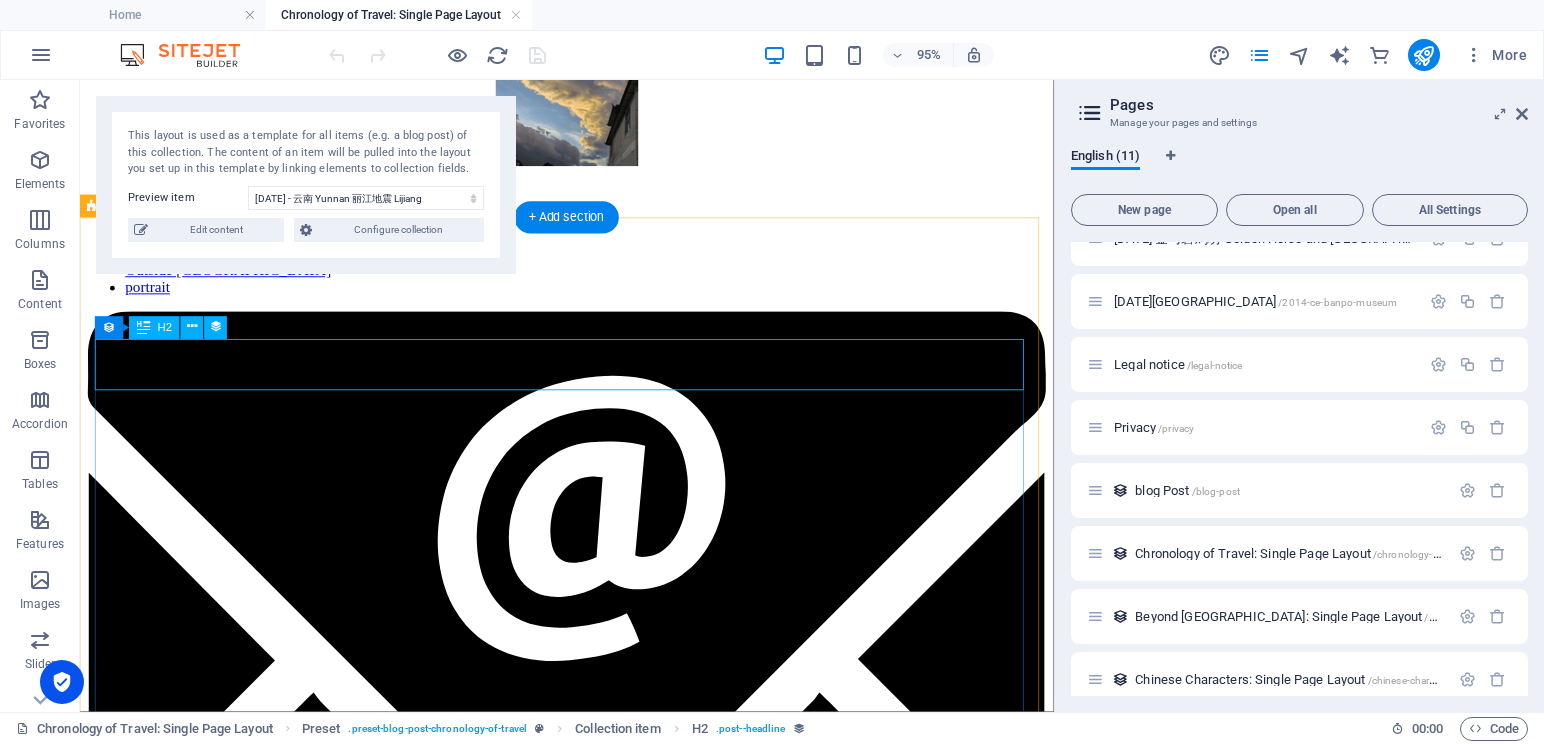 scroll, scrollTop: 0, scrollLeft: 0, axis: both 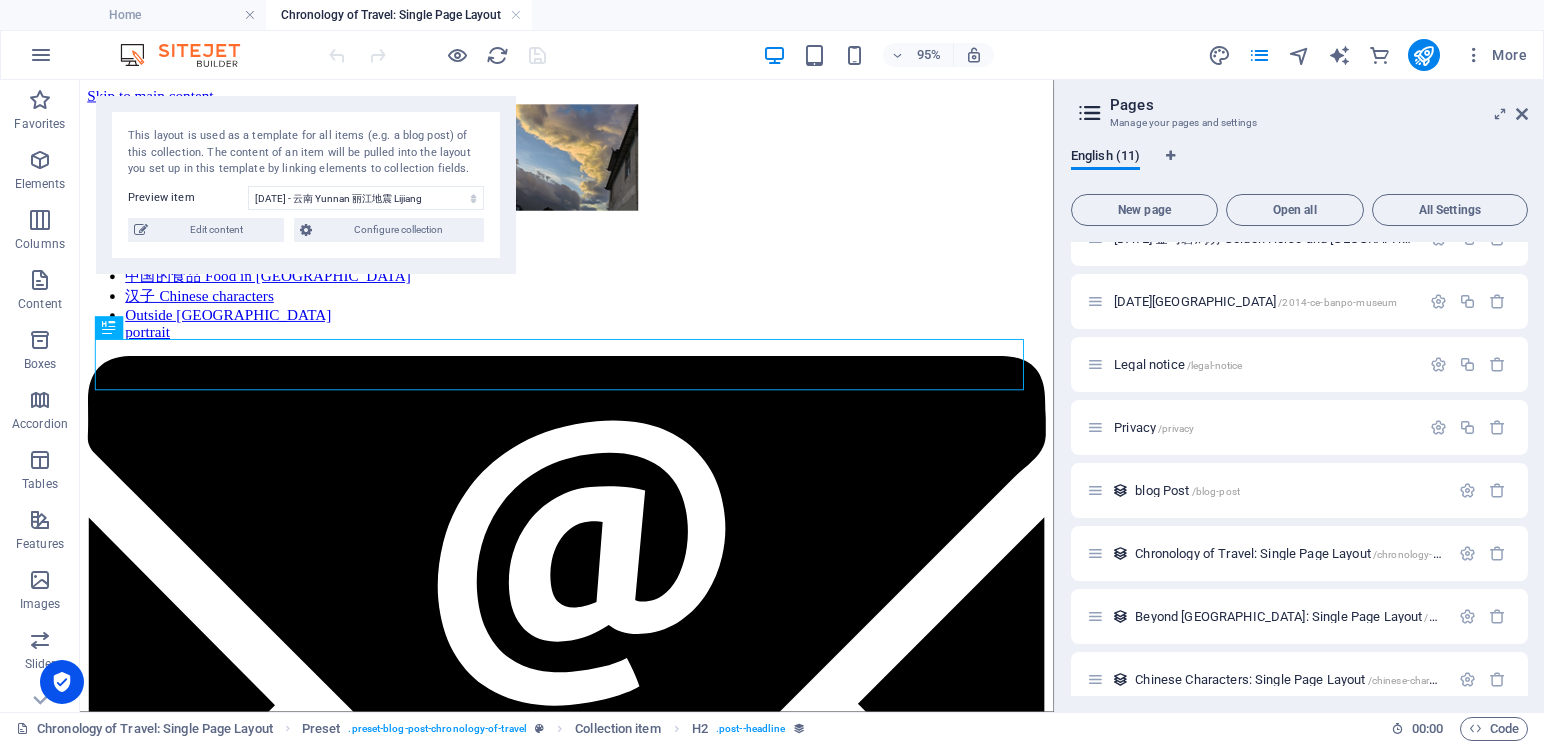 click on "This layout is used as a template for all items (e.g. a blog post) of this collection. The content of an item will be pulled into the layout you set up in this template by linking elements to collection fields. Preview item [DATE] - 云南 [GEOGRAPHIC_DATA] 丽江地震 [GEOGRAPHIC_DATA] Earthquake [DATE] 贵州 [GEOGRAPHIC_DATA] [GEOGRAPHIC_DATA]净山 [GEOGRAPHIC_DATA] [DATE][GEOGRAPHIC_DATA] [GEOGRAPHIC_DATA] - [GEOGRAPHIC_DATA] [GEOGRAPHIC_DATA] - [GEOGRAPHIC_DATA] [DATE] [GEOGRAPHIC_DATA] Shigatse [DATE] 西藏  [GEOGRAPHIC_DATA] [GEOGRAPHIC_DATA] [DATE] 西藏  [GEOGRAPHIC_DATA] [DATE] 西藏  [GEOGRAPHIC_DATA] [DATE] [GEOGRAPHIC_DATA] ([GEOGRAPHIC_DATA]) [DATE] 青海  - 西藏 [GEOGRAPHIC_DATA] - [GEOGRAPHIC_DATA] ([GEOGRAPHIC_DATA]) Train [DATE] 青海  [GEOGRAPHIC_DATA] Museums [DATE] 青海 [GEOGRAPHIC_DATA] [DATE][GEOGRAPHIC_DATA] [DATE][GEOGRAPHIC_DATA] [DATE][GEOGRAPHIC_DATA] [DATE] [GEOGRAPHIC_DATA] [GEOGRAPHIC_DATA] IV [DATE] [GEOGRAPHIC_DATA] [GEOGRAPHIC_DATA] [GEOGRAPHIC_DATA] III [DATE] 广东 珠海 [GEOGRAPHIC_DATA] [GEOGRAPHIC_DATA] II [DATE] 广东 珠海 [GEOGRAPHIC_DATA] [GEOGRAPHIC_DATA] I [DATE] 广东 [GEOGRAPHIC_DATA] [DATE] 云南 [GEOGRAPHIC_DATA] [DATE] [GEOGRAPHIC_DATA] Mawangdui" at bounding box center (306, 185) 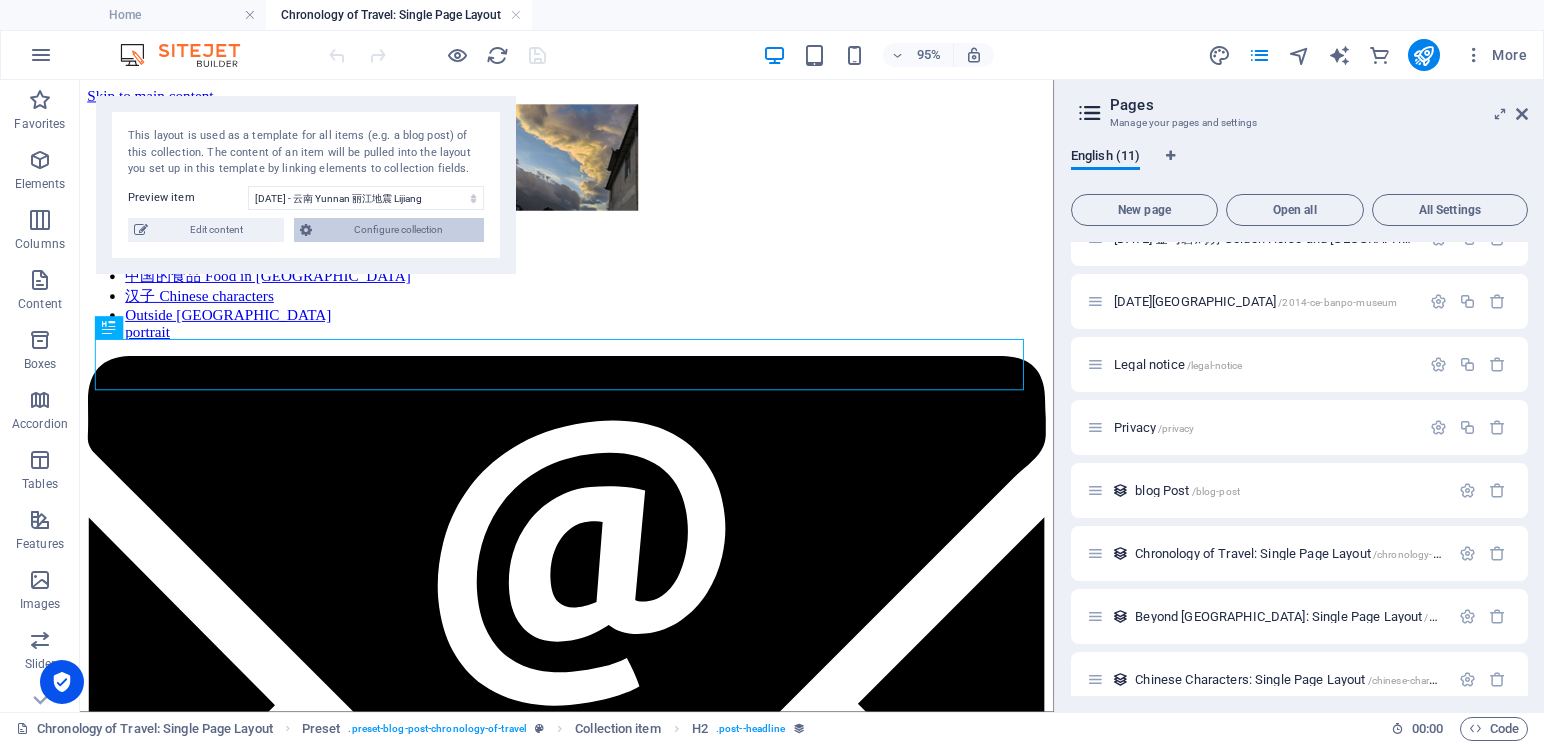 click on "Configure collection" at bounding box center [398, 230] 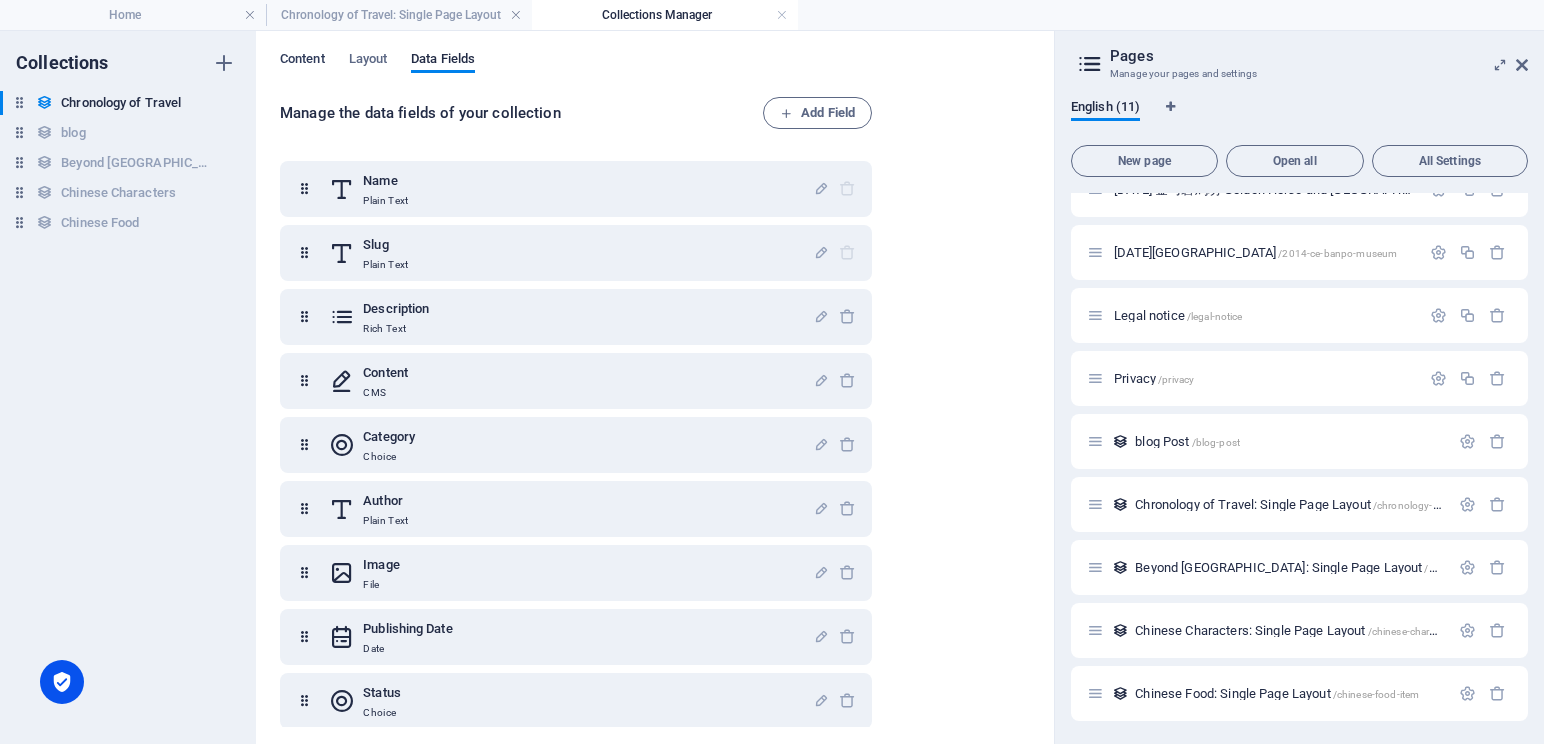 click on "Content" at bounding box center (302, 61) 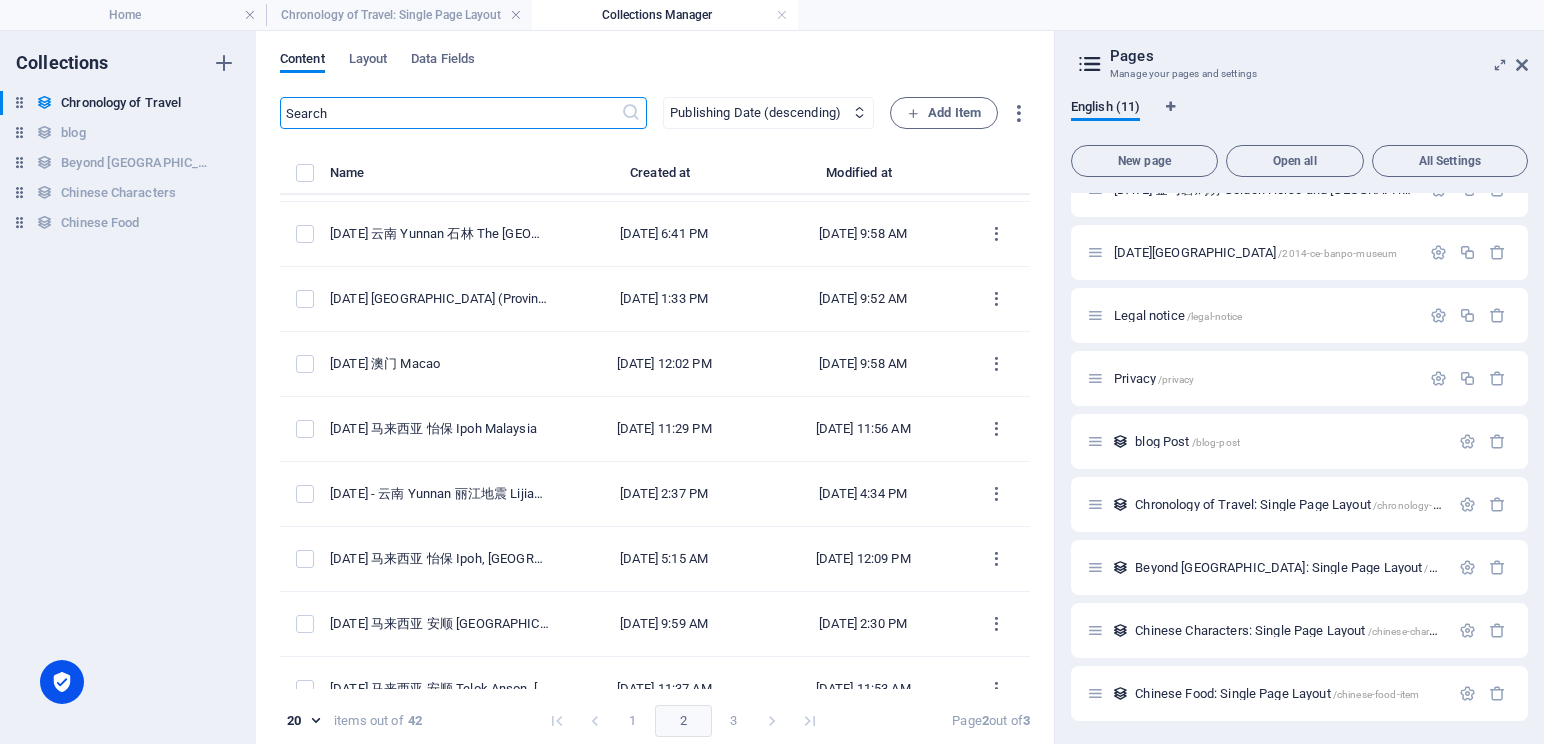 scroll, scrollTop: 801, scrollLeft: 0, axis: vertical 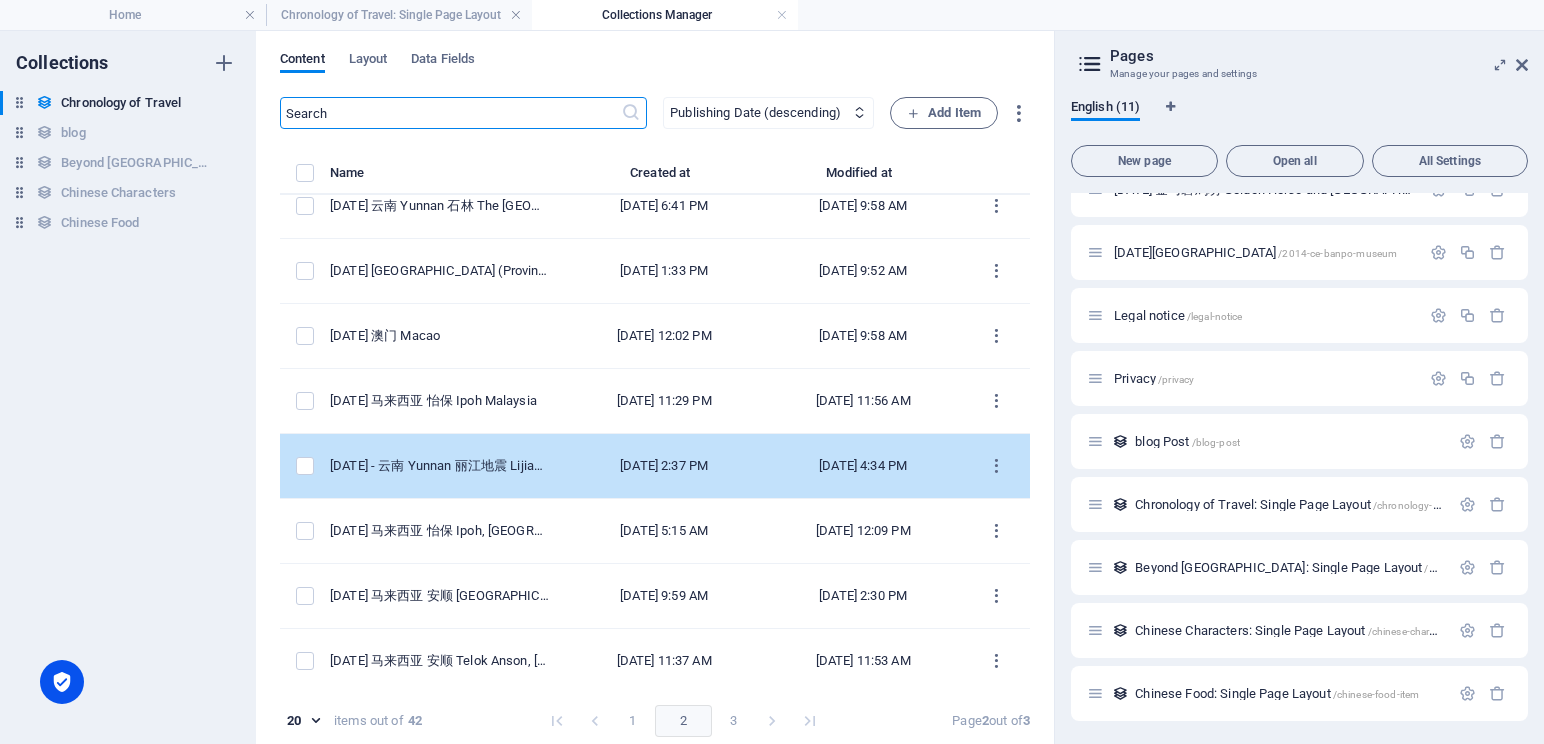 click on "[DATE] 2:37 PM" at bounding box center [664, 466] 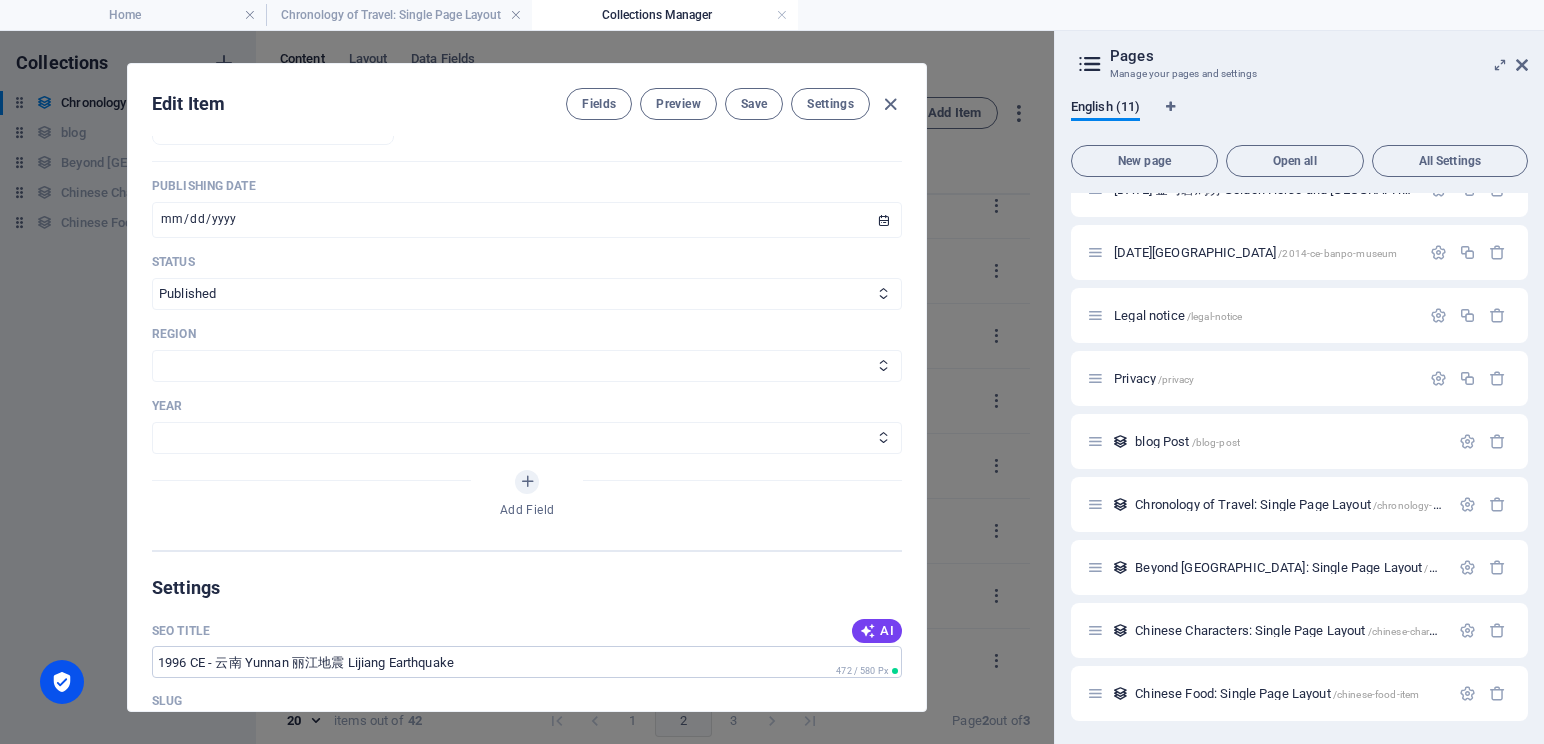 scroll, scrollTop: 840, scrollLeft: 0, axis: vertical 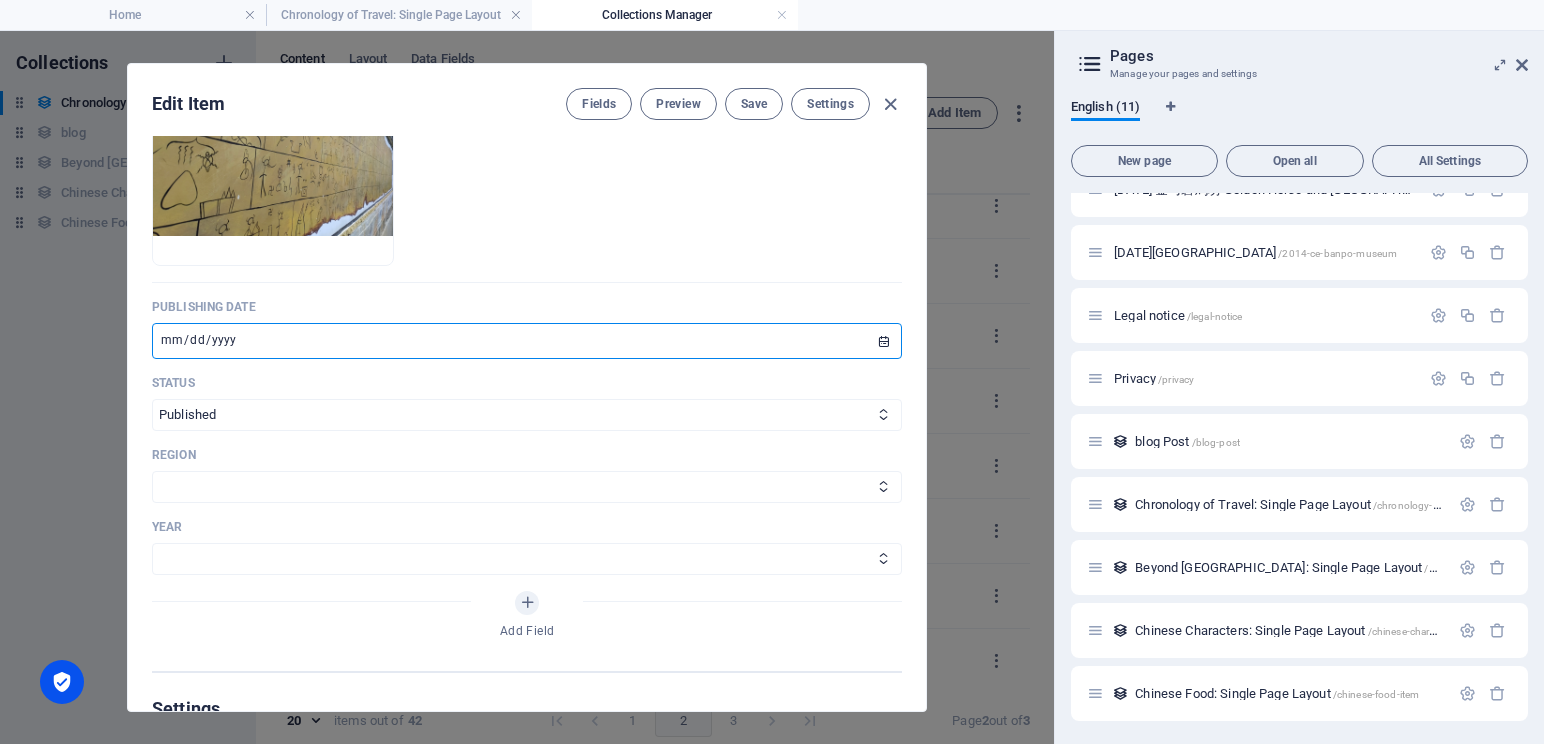 click on "[DATE]" at bounding box center (527, 341) 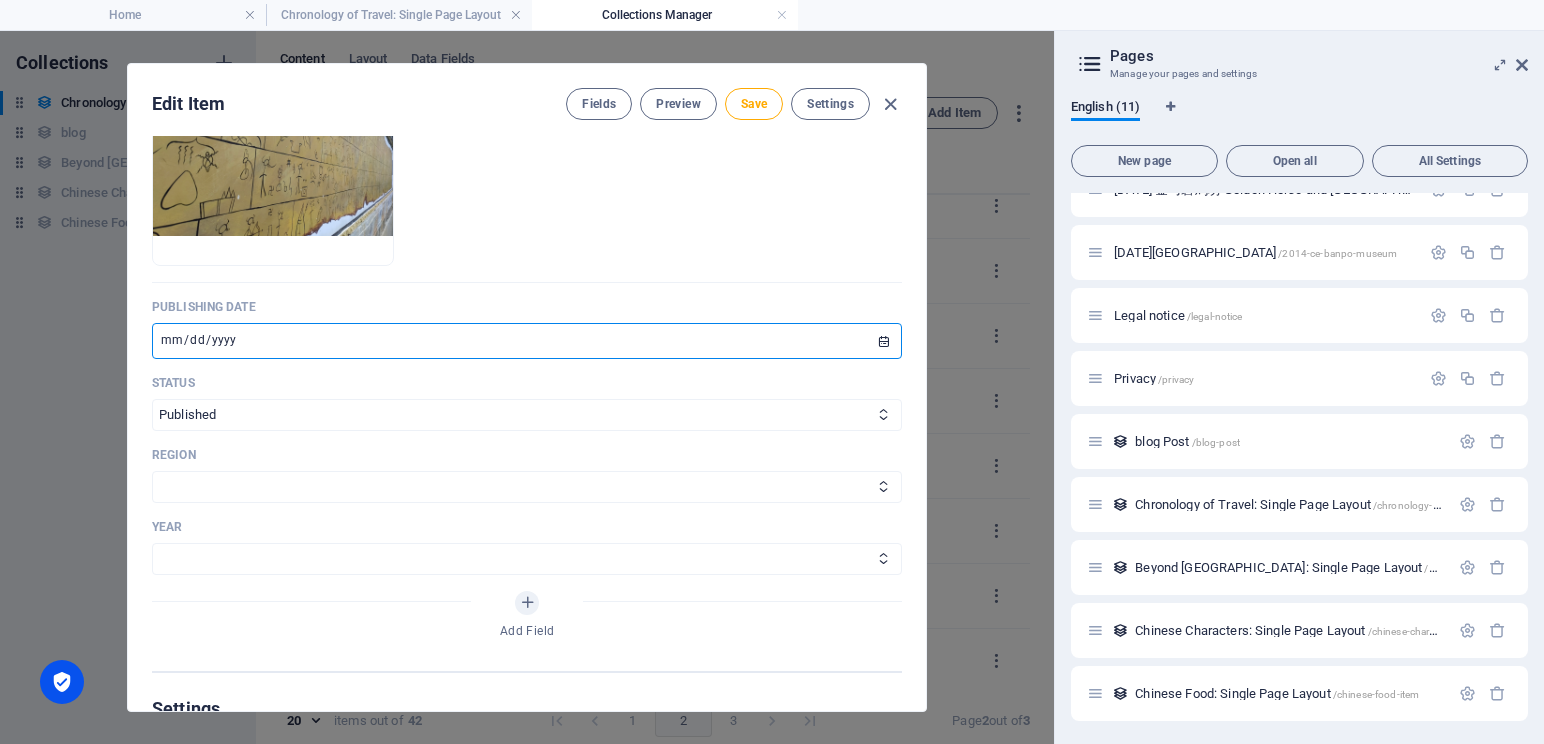 type on "[DATE]" 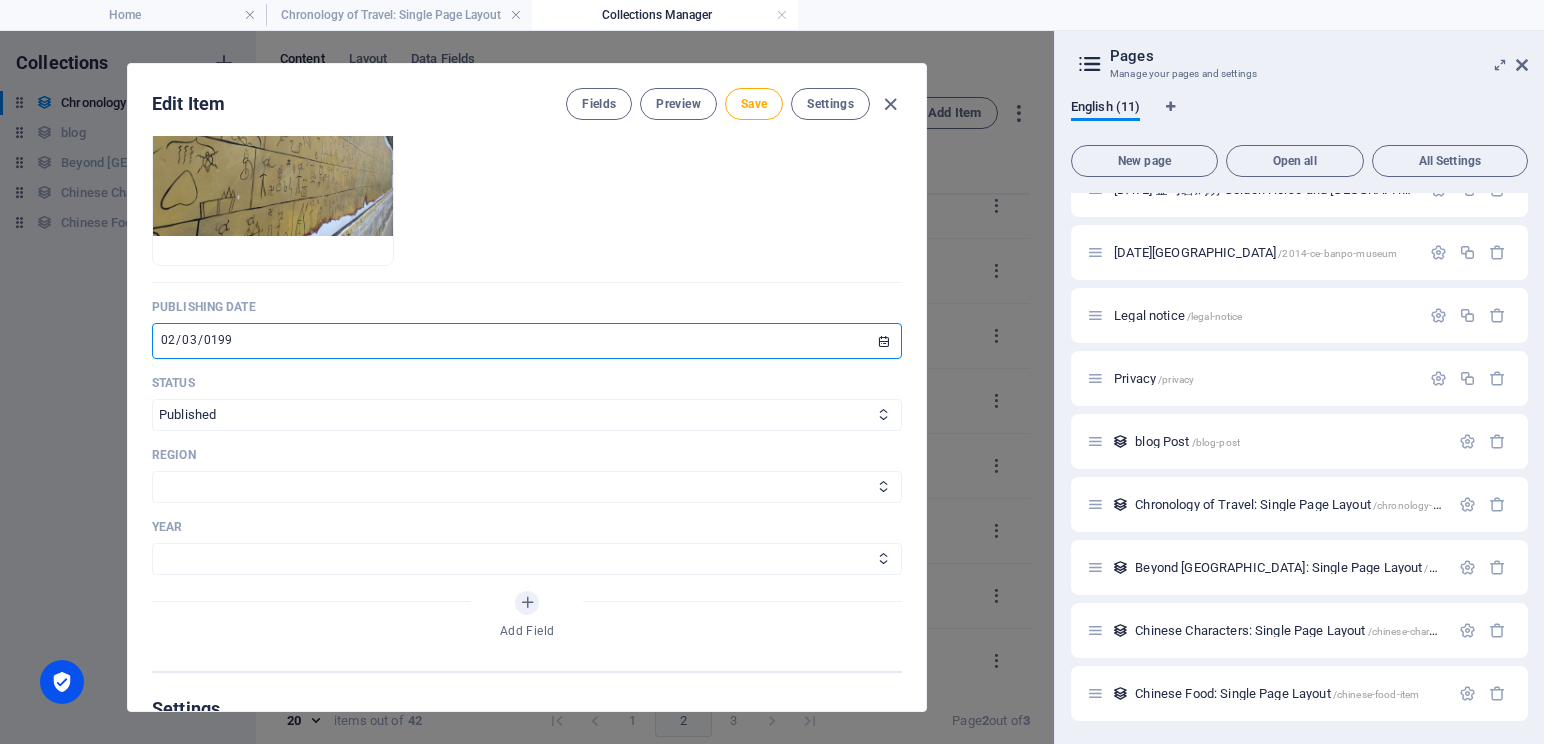 type on "[DATE]" 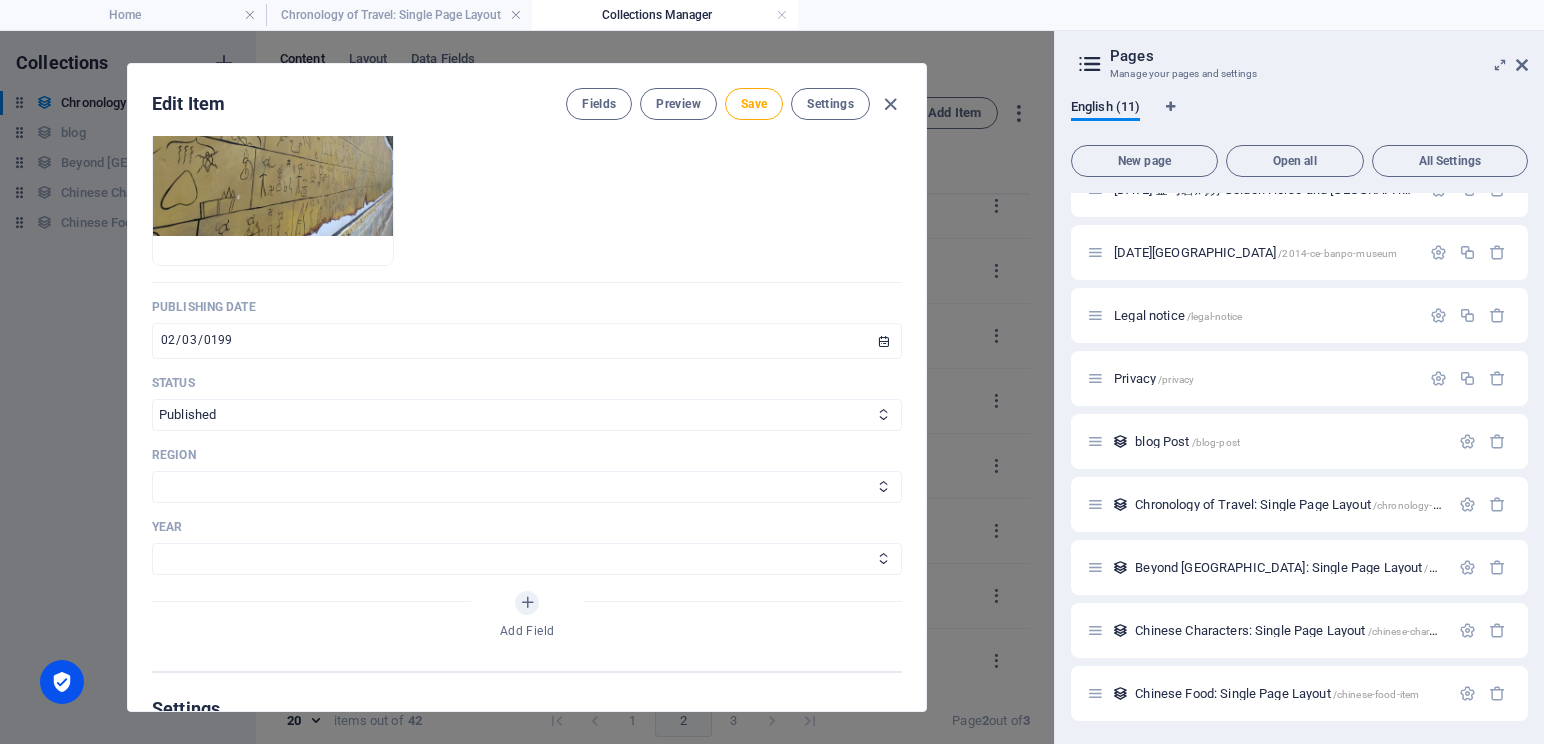 click on "Region" at bounding box center (527, 455) 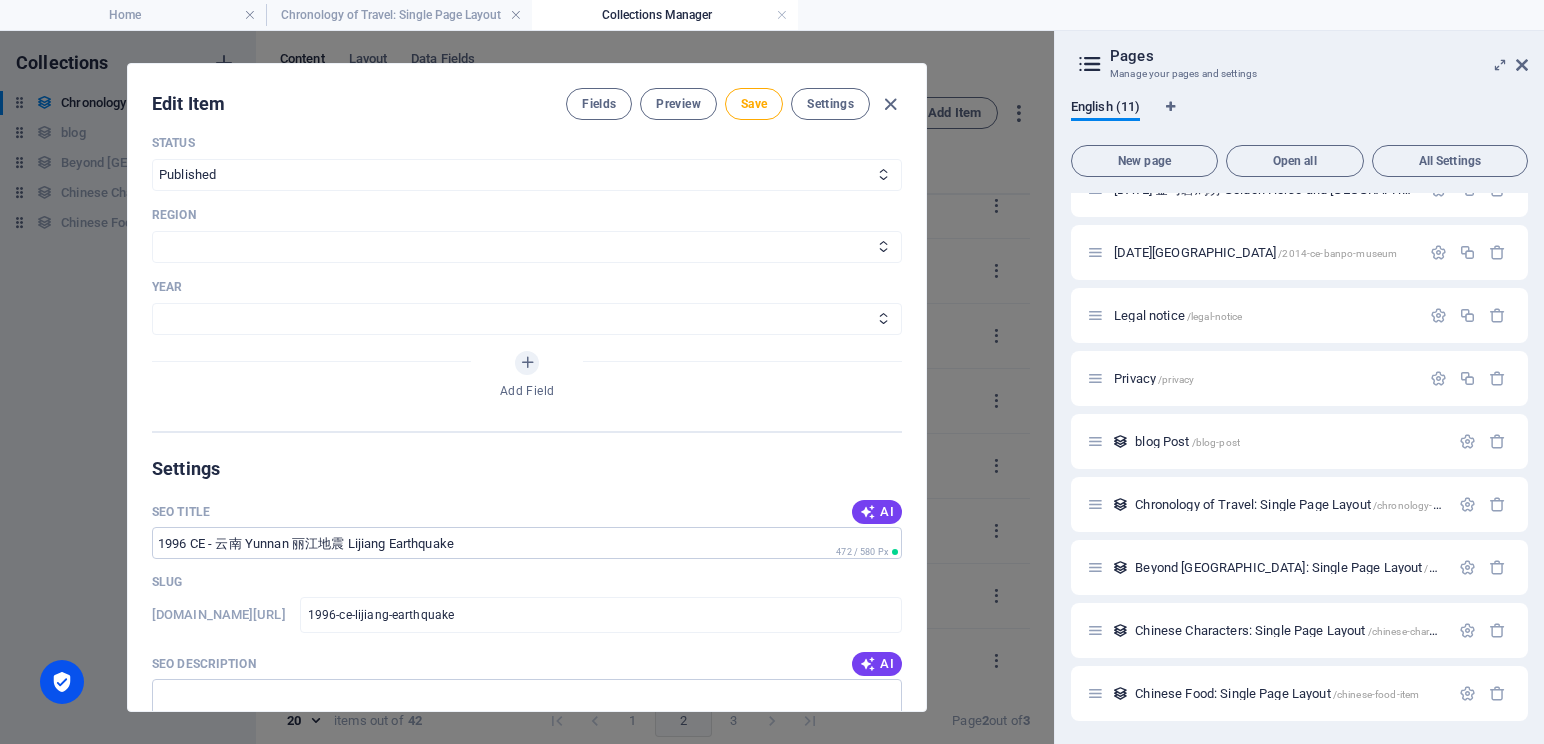 click on "Region" at bounding box center [527, 215] 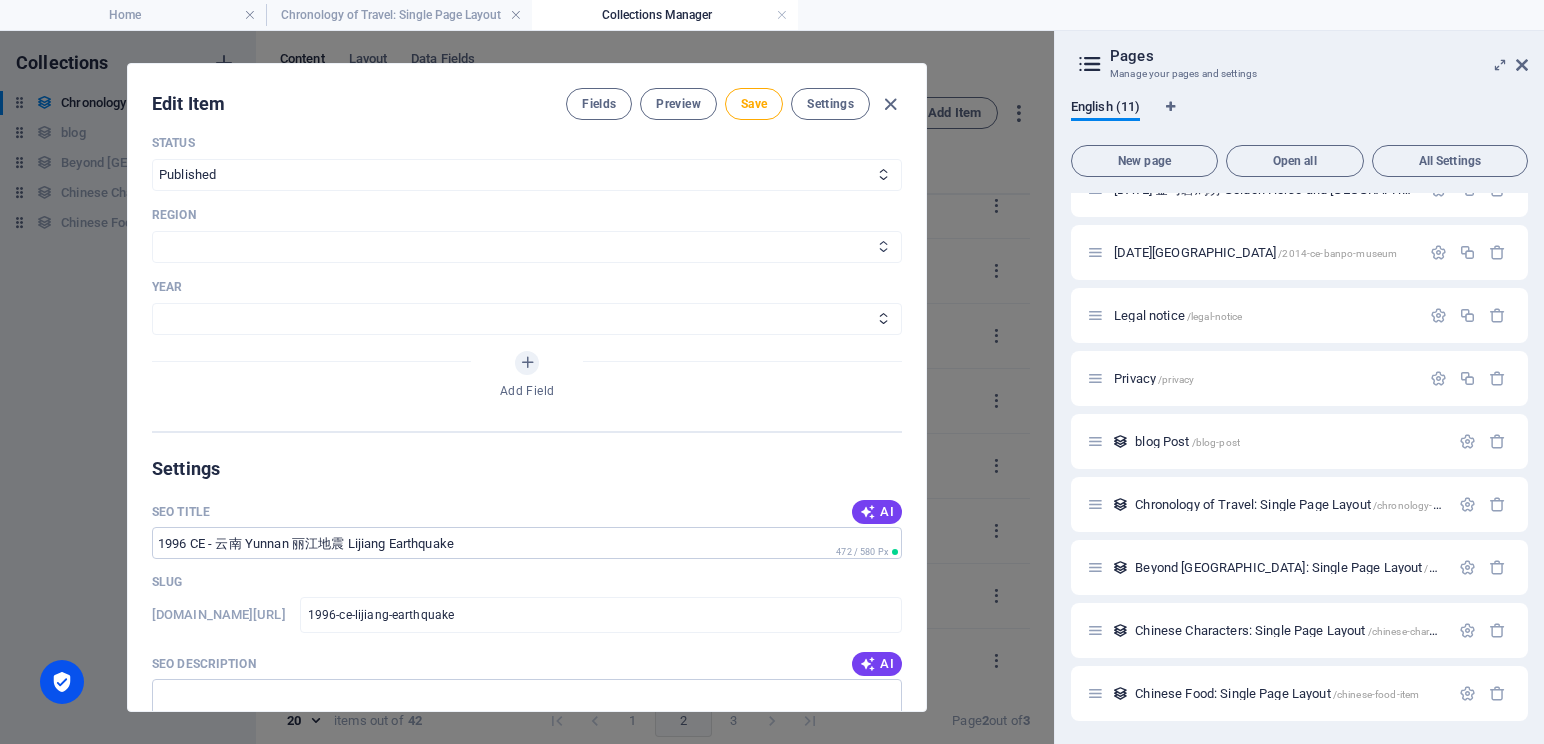select on "[GEOGRAPHIC_DATA]" 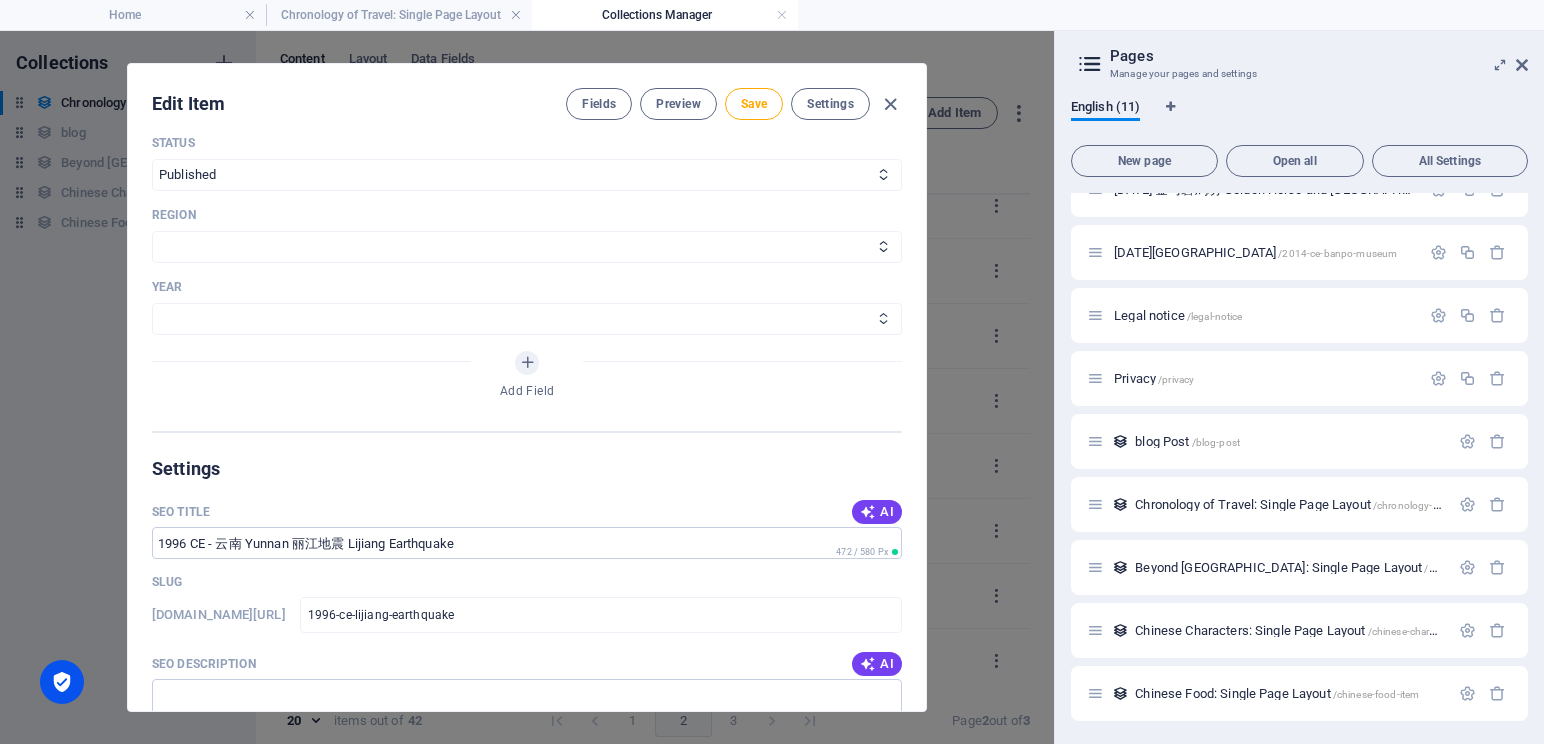 click on "2013 2018 2017 2016 2015 2014 2019 2020 2021 2022 2023 2024 2025 2026 2027" at bounding box center [527, 319] 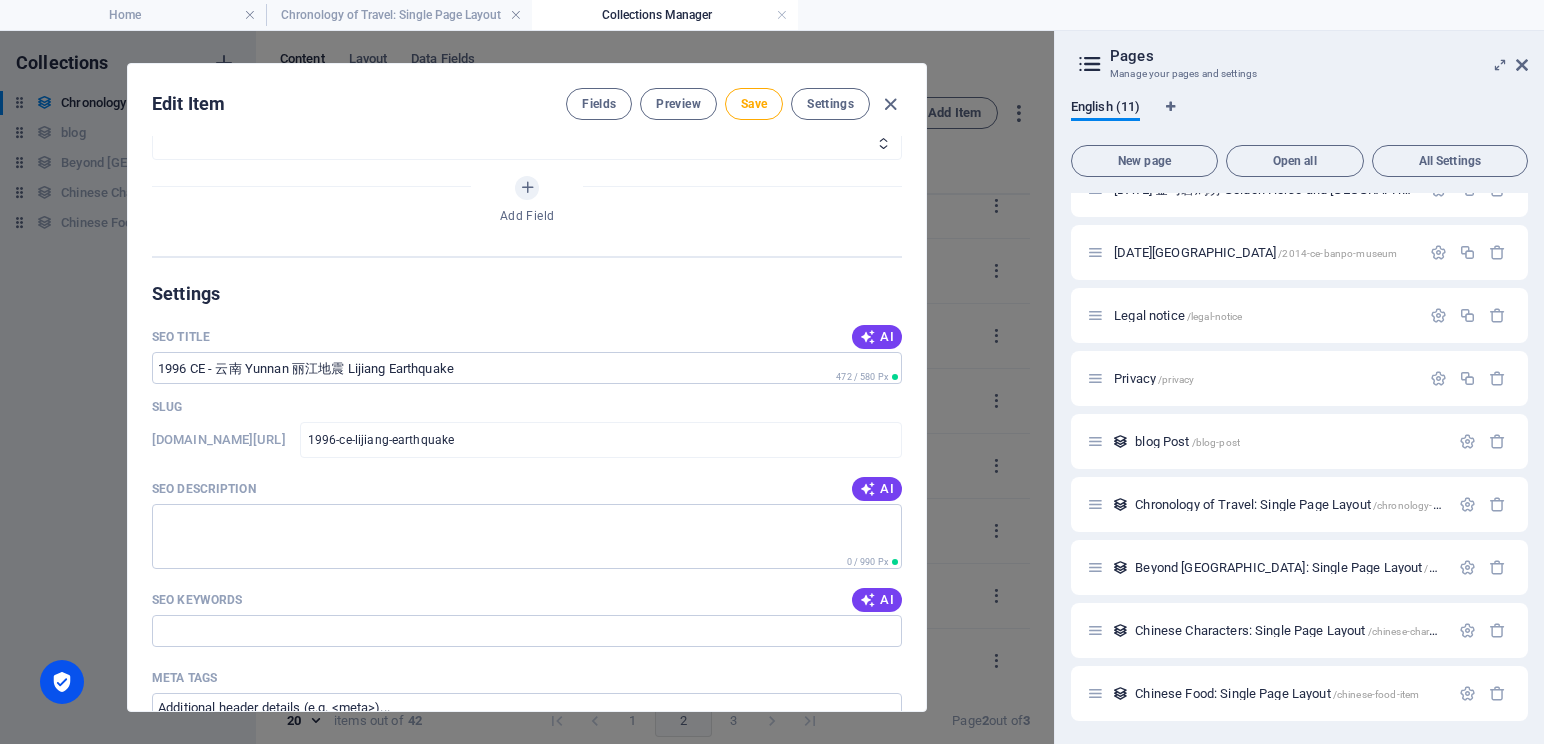 scroll, scrollTop: 1080, scrollLeft: 0, axis: vertical 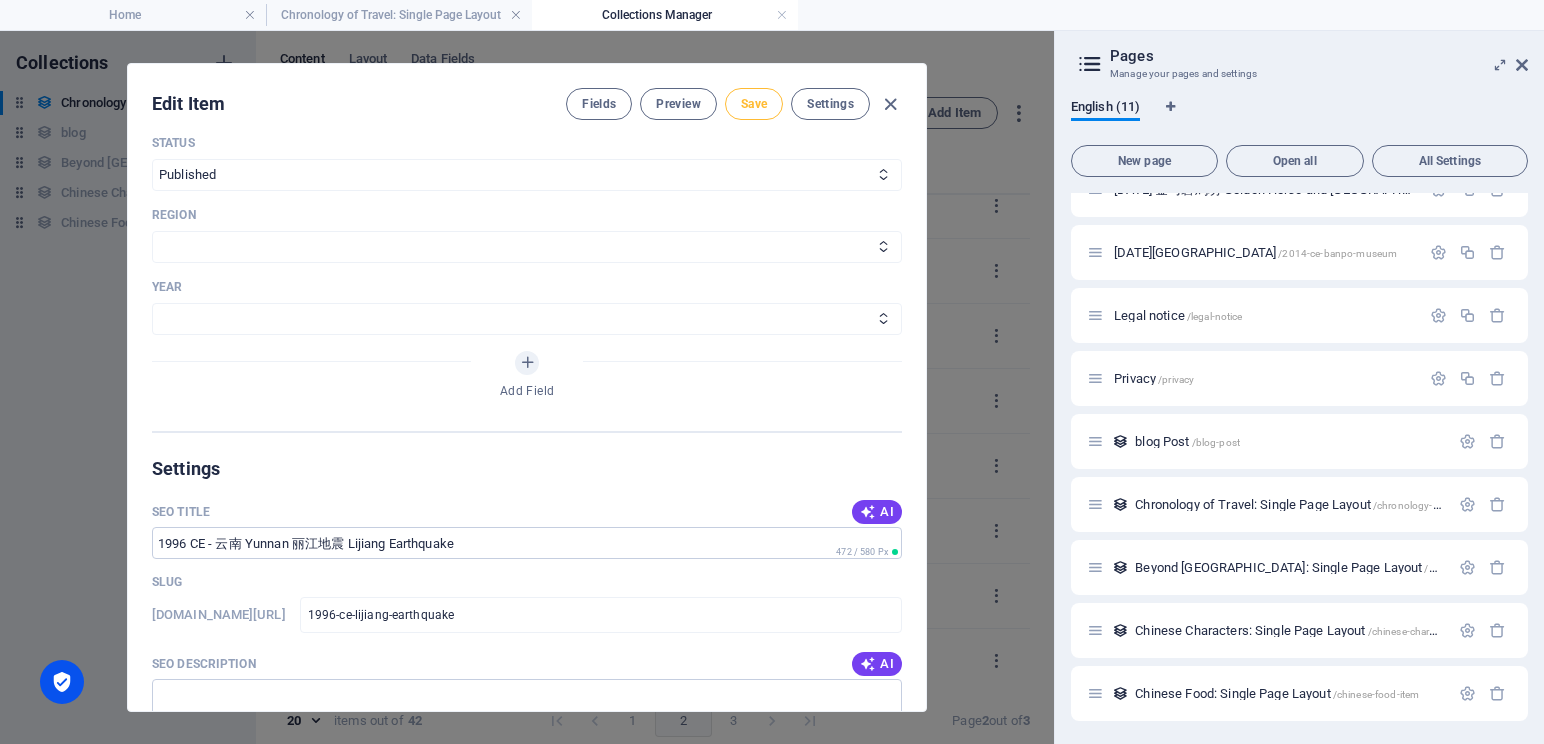 click on "Save" at bounding box center [754, 104] 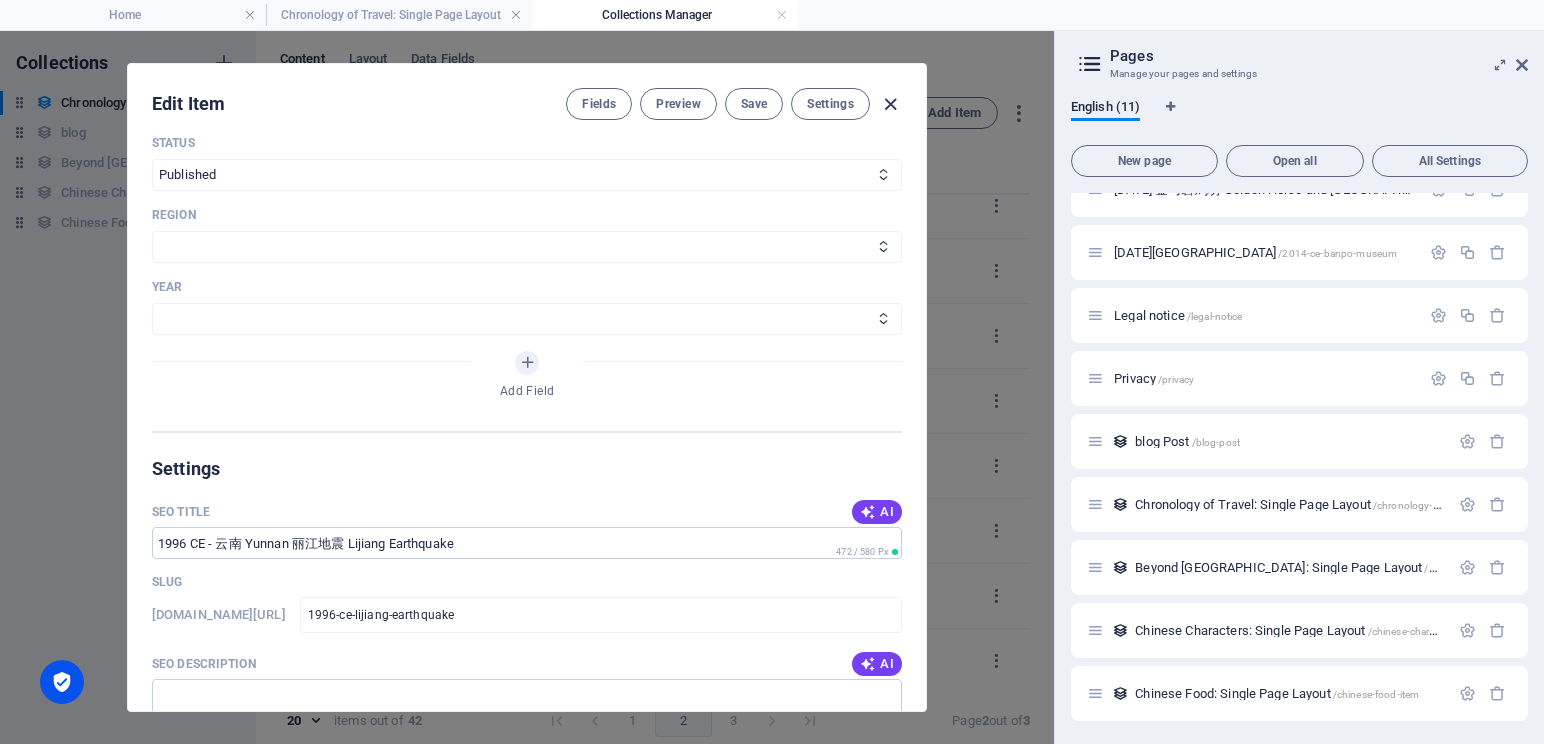 click at bounding box center (890, 104) 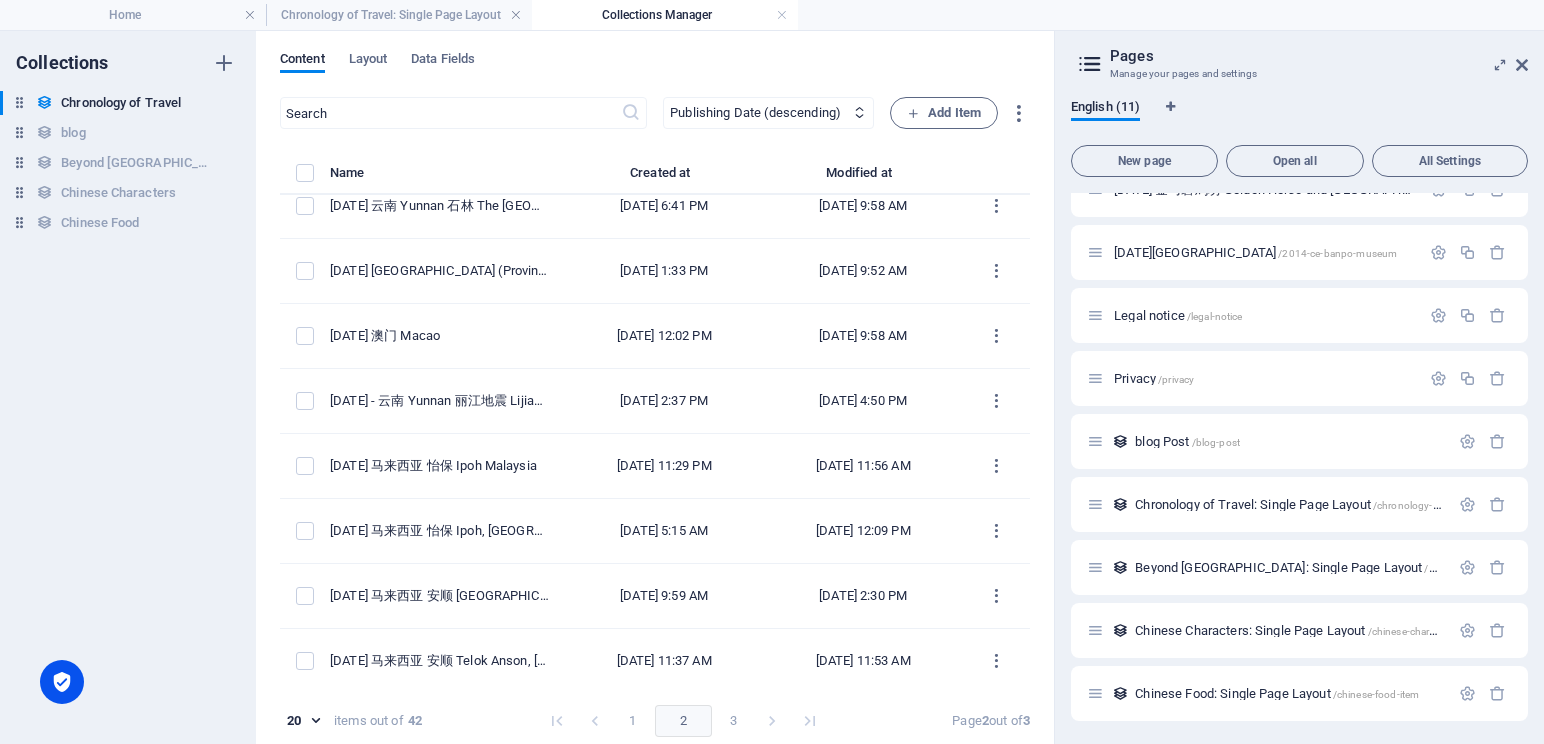 scroll, scrollTop: 0, scrollLeft: 0, axis: both 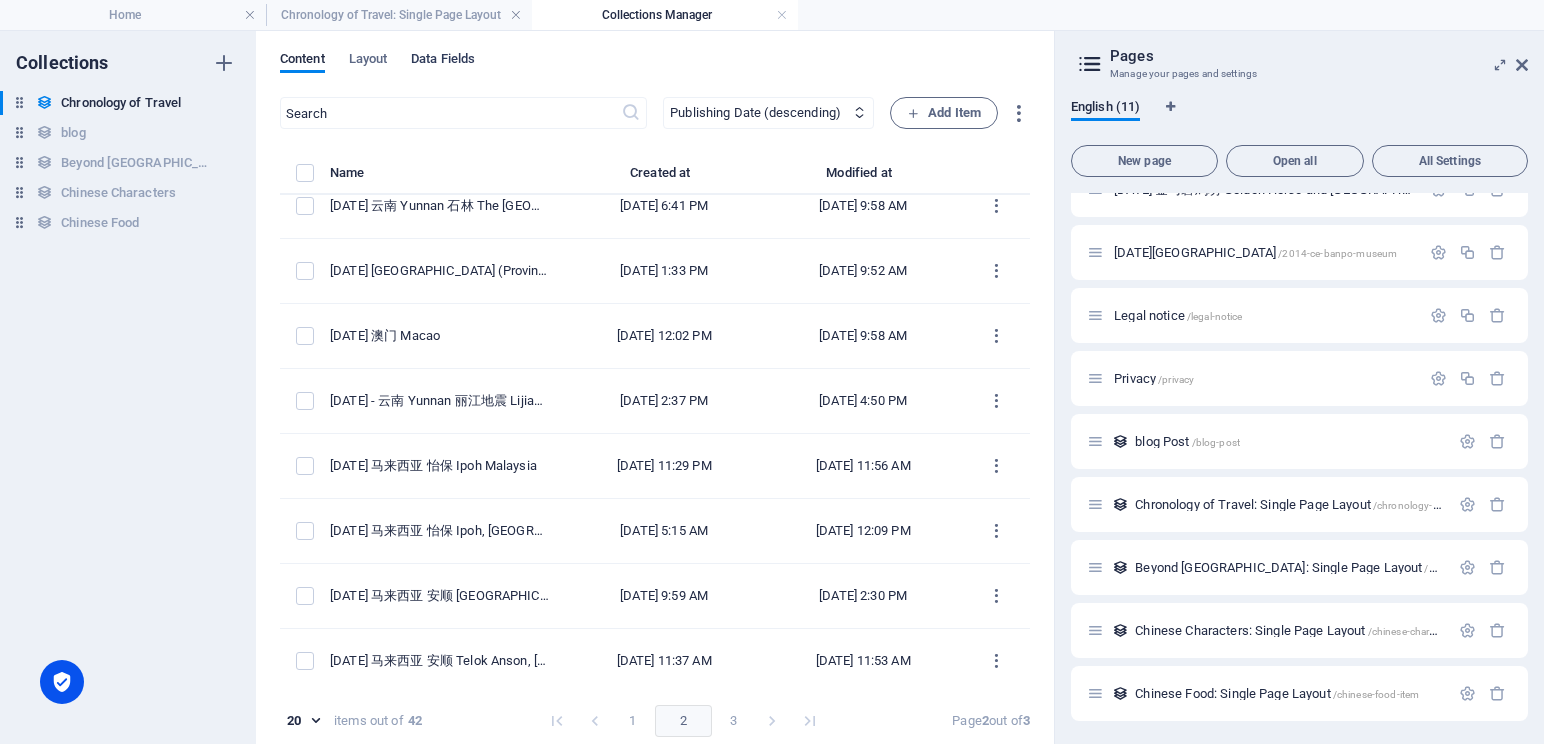 click on "Data Fields" at bounding box center [443, 61] 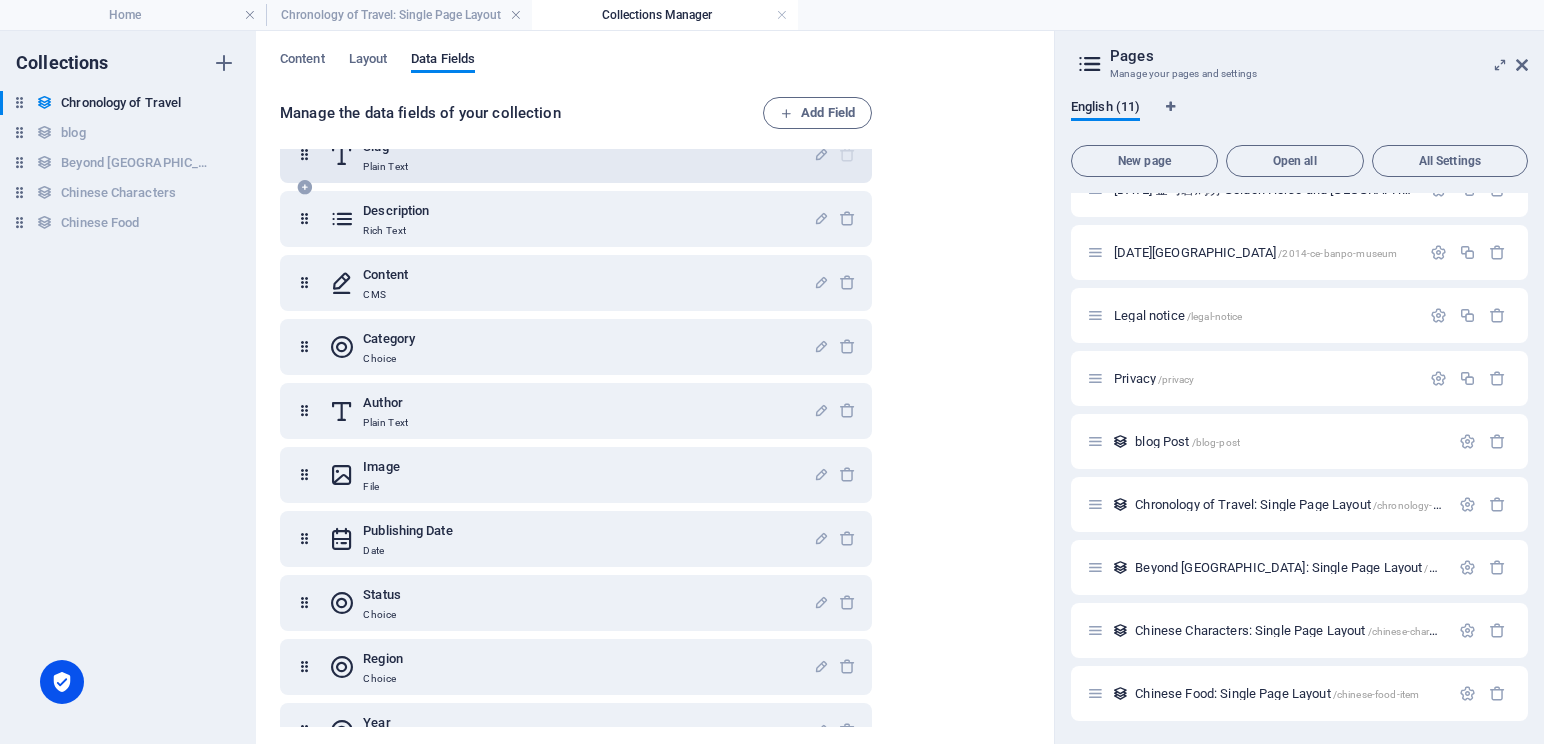 scroll, scrollTop: 137, scrollLeft: 0, axis: vertical 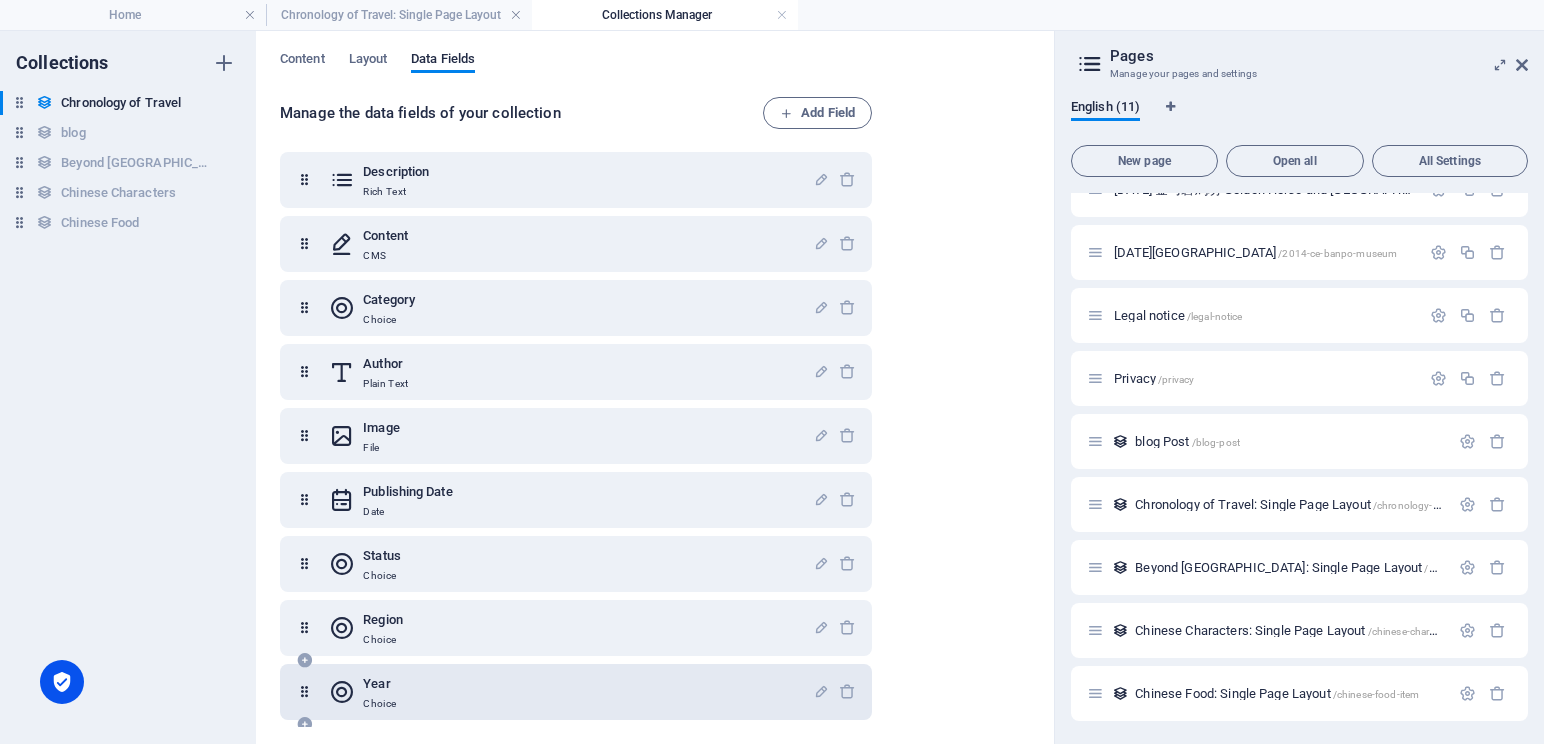click on "Year" at bounding box center [379, 684] 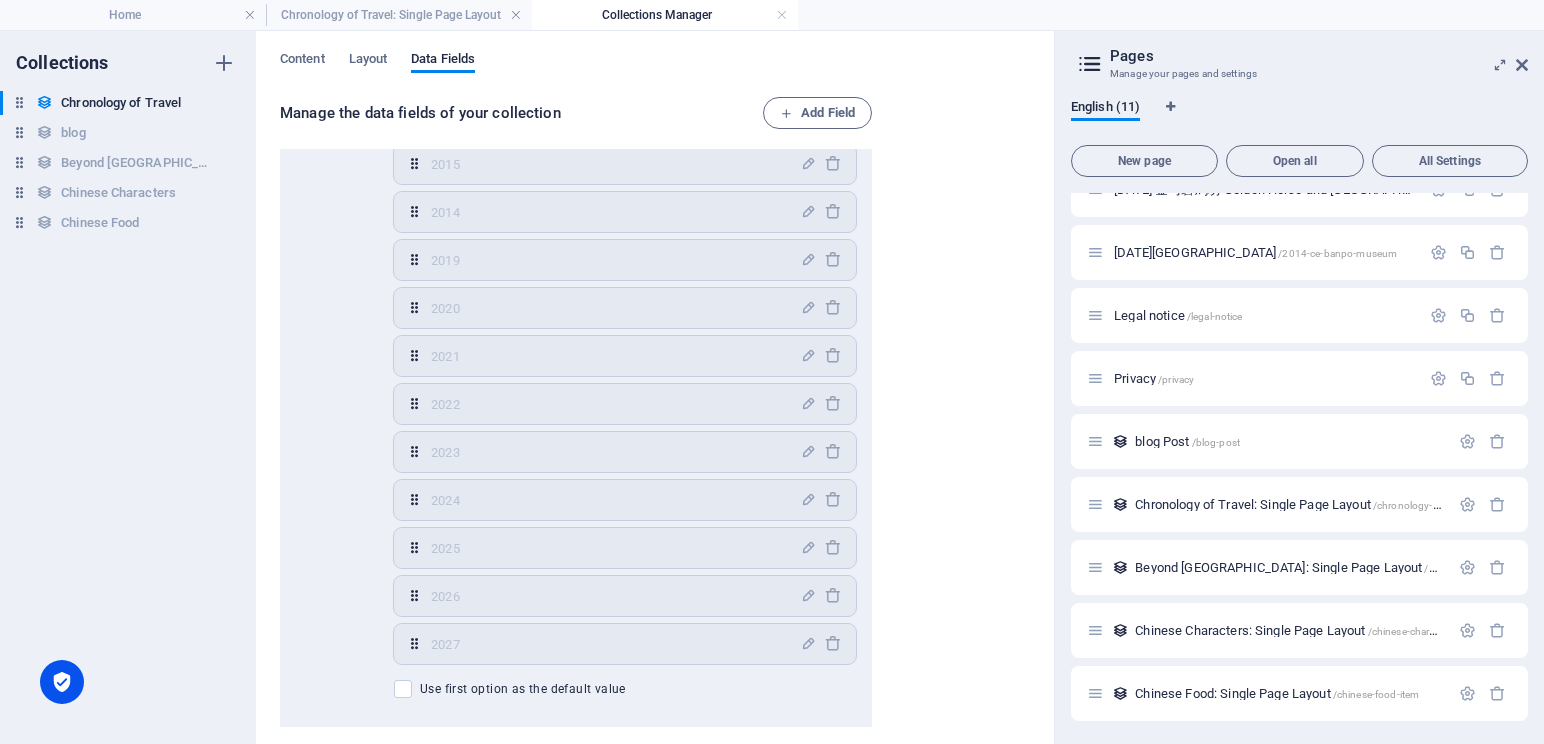 scroll, scrollTop: 737, scrollLeft: 0, axis: vertical 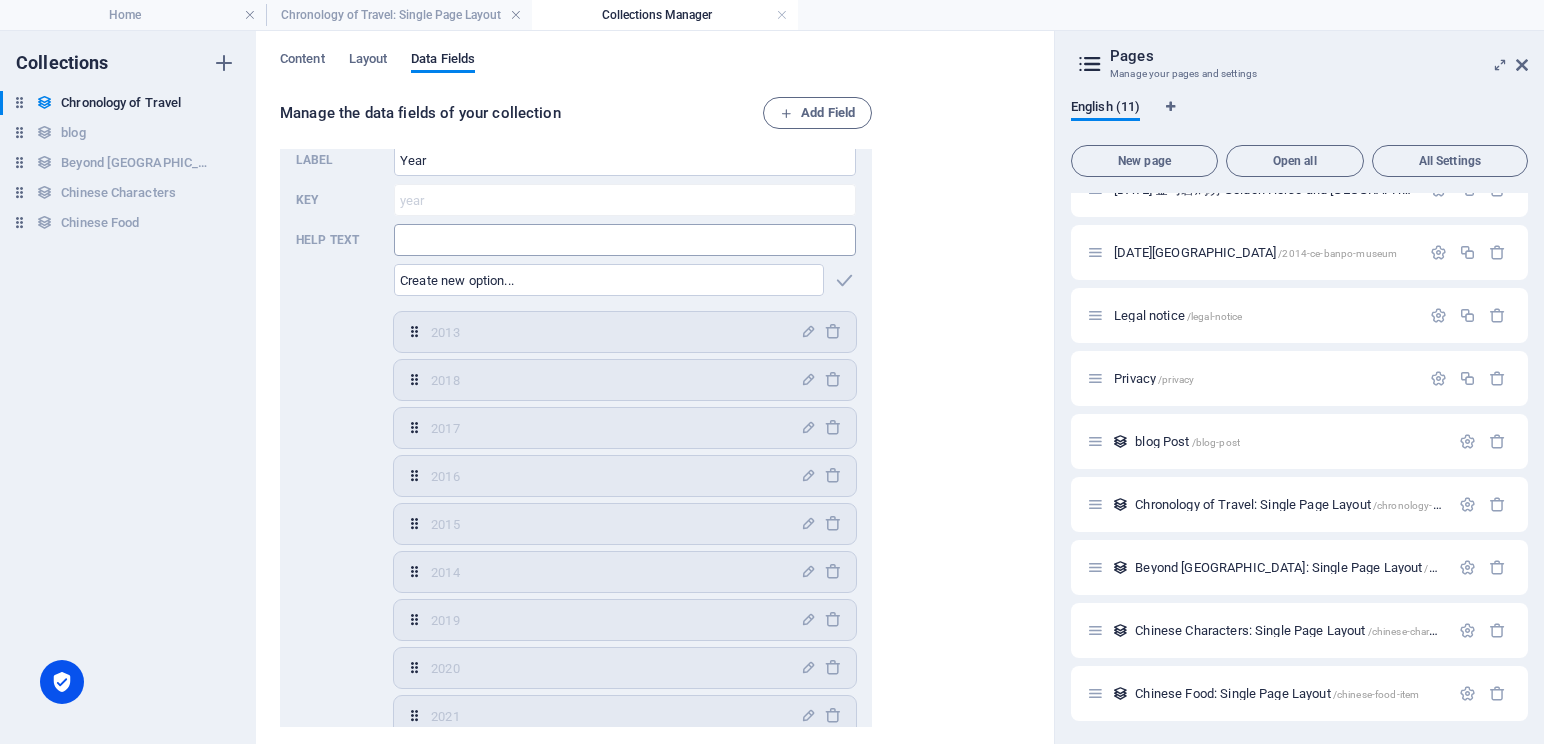click at bounding box center [625, 240] 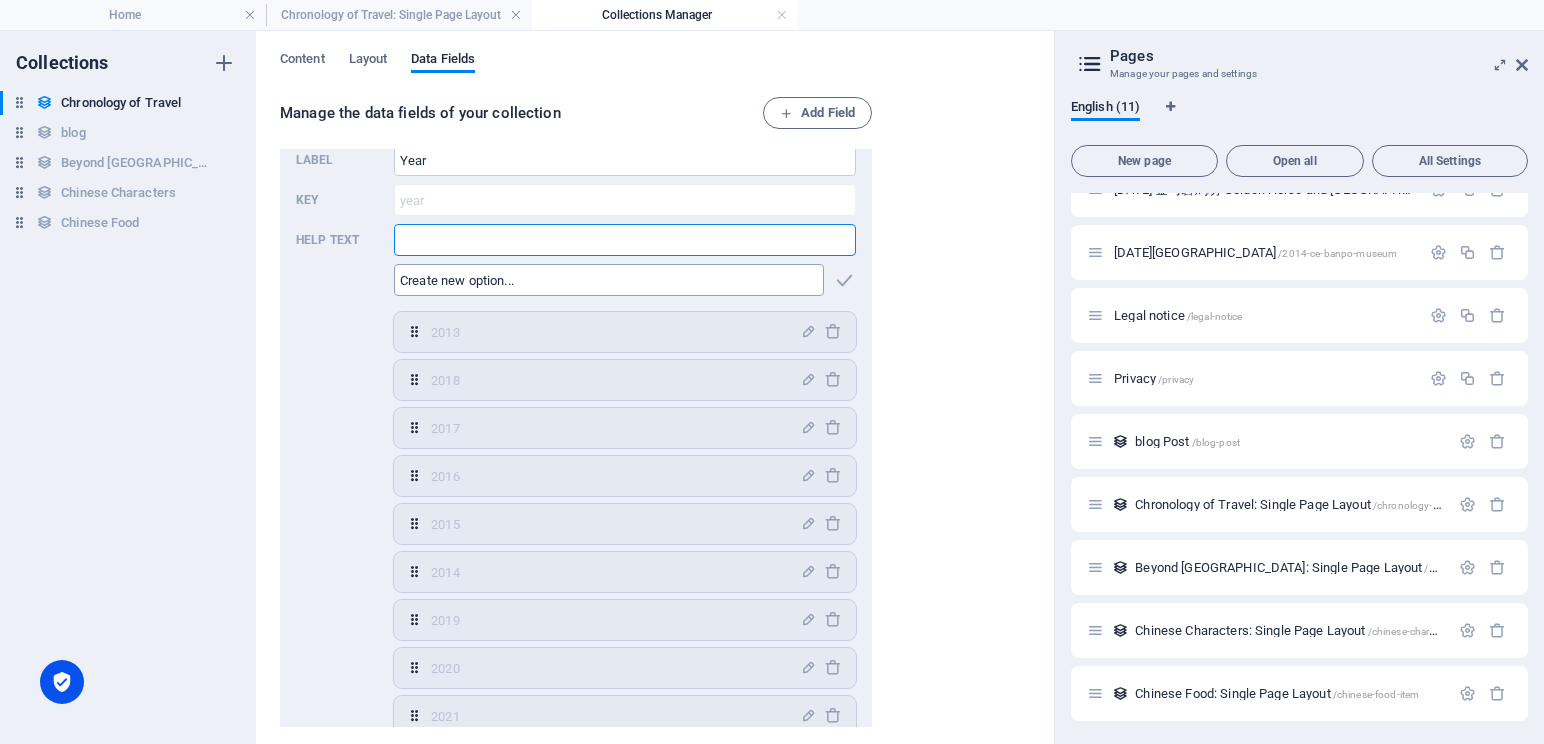 click at bounding box center (609, 280) 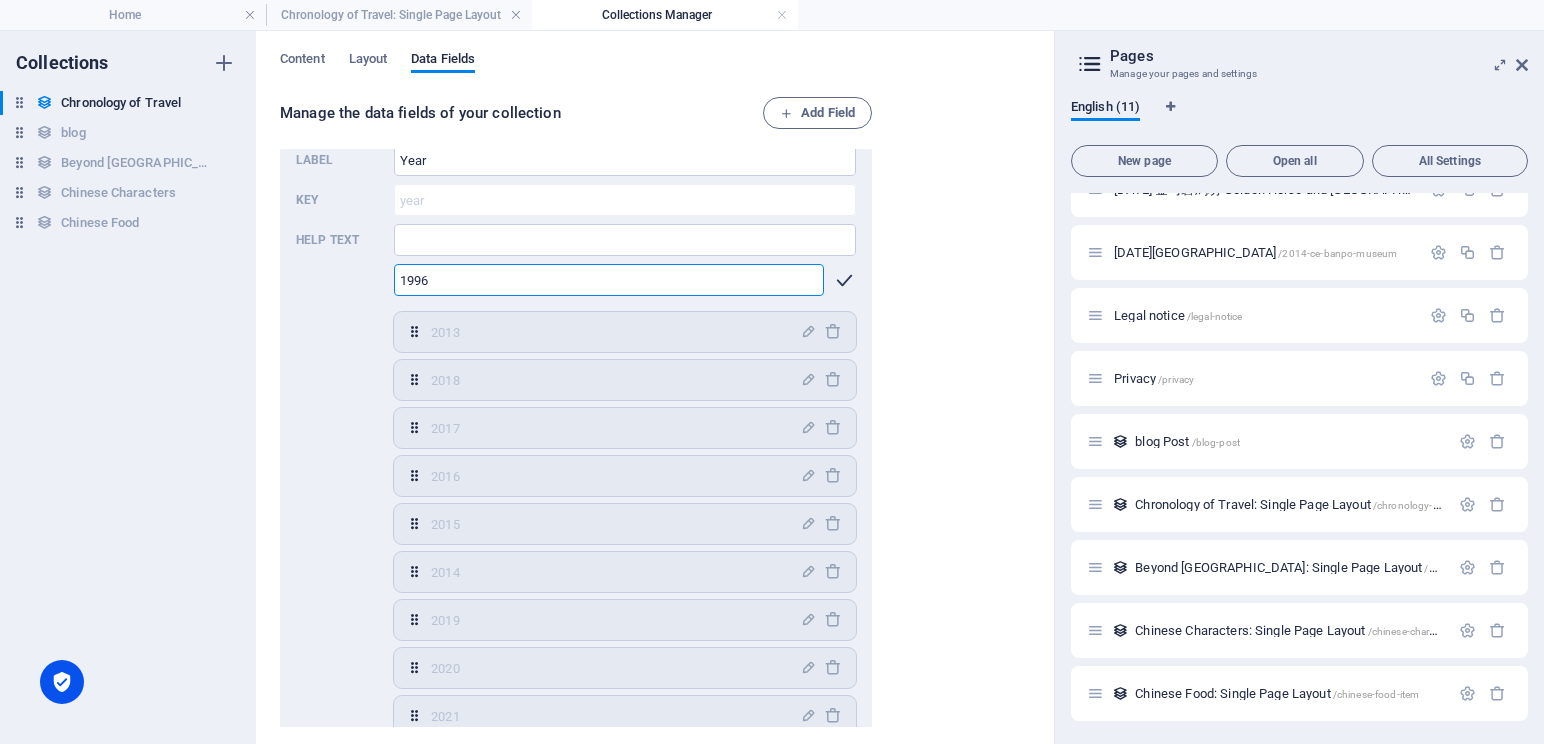 type on "1996" 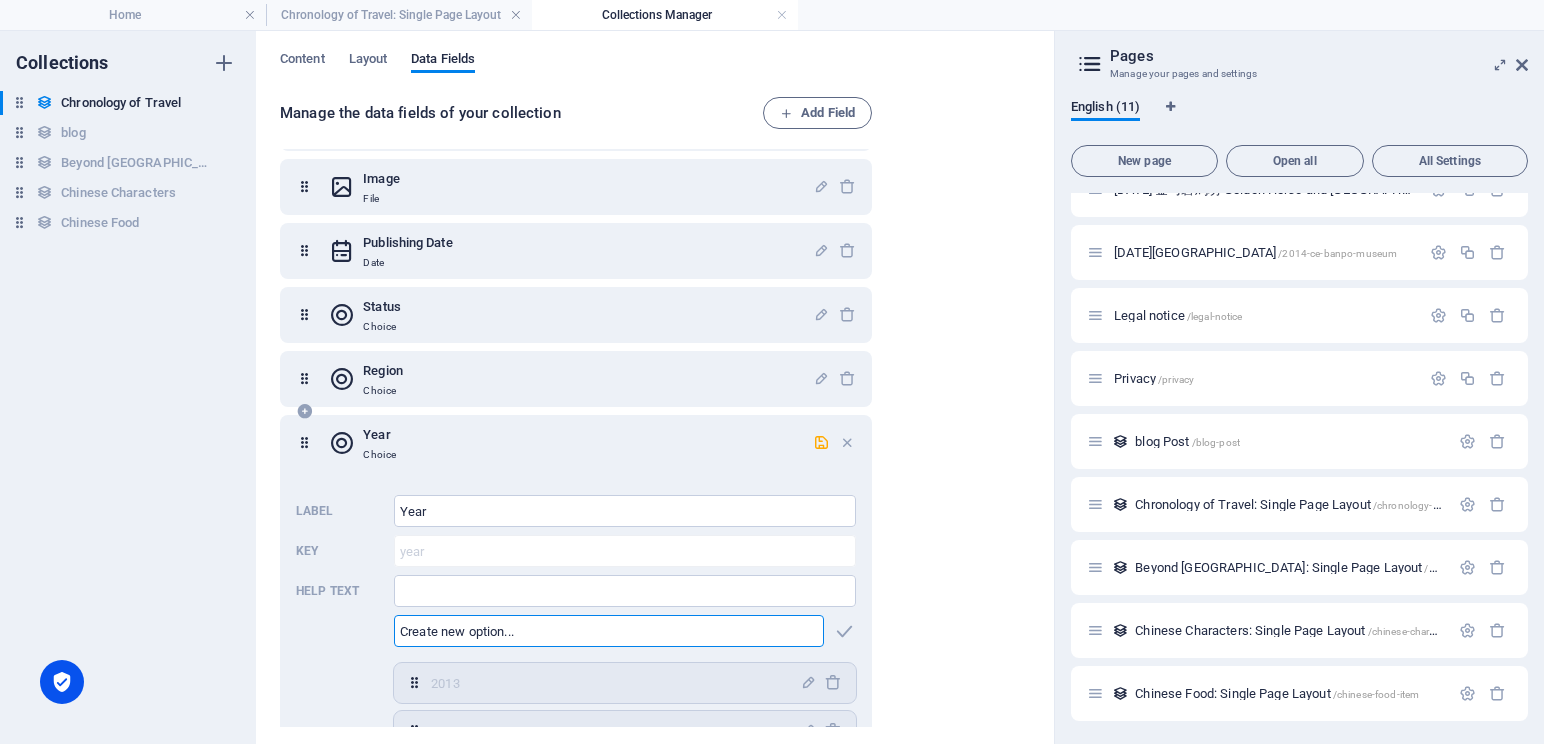 scroll, scrollTop: 377, scrollLeft: 0, axis: vertical 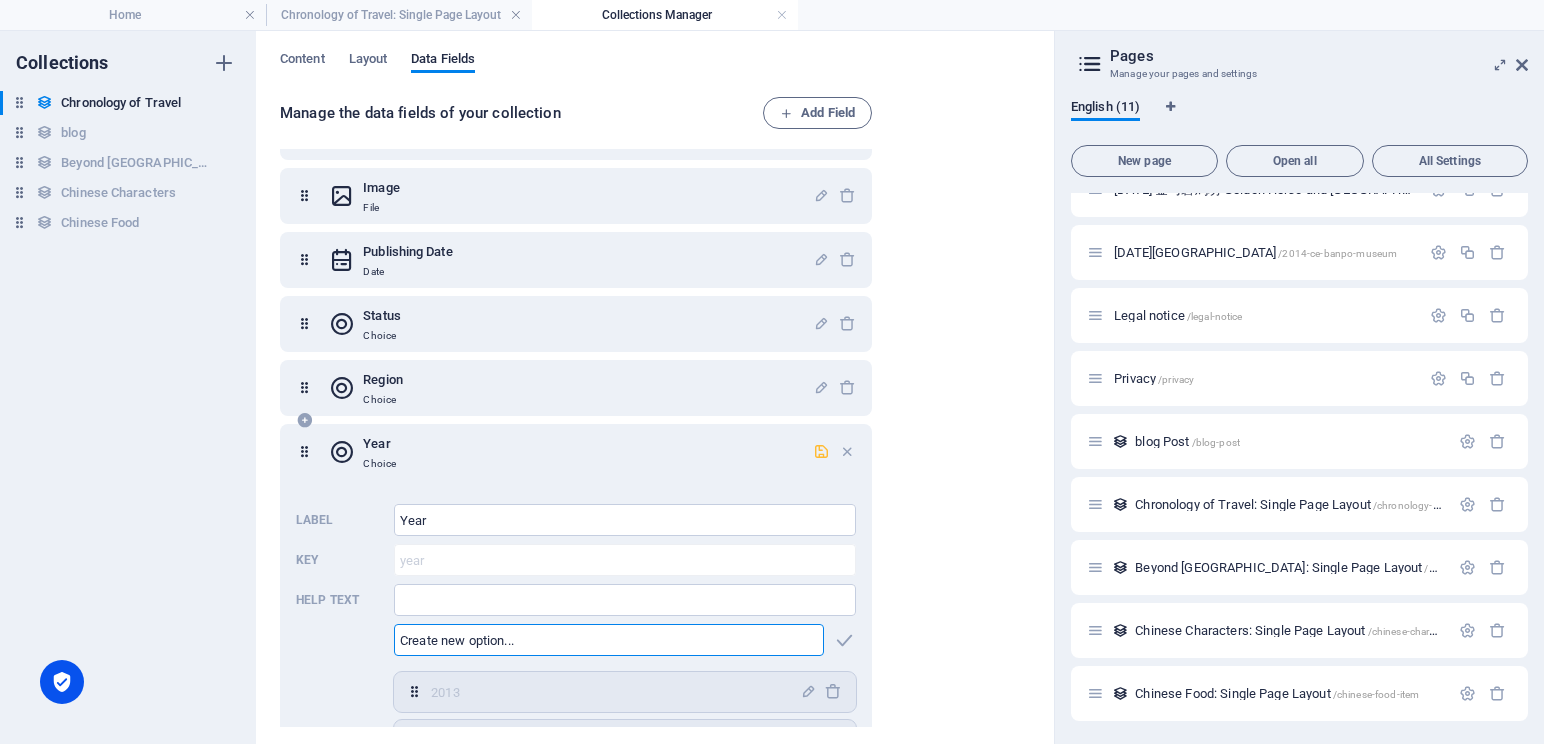 click at bounding box center (821, 451) 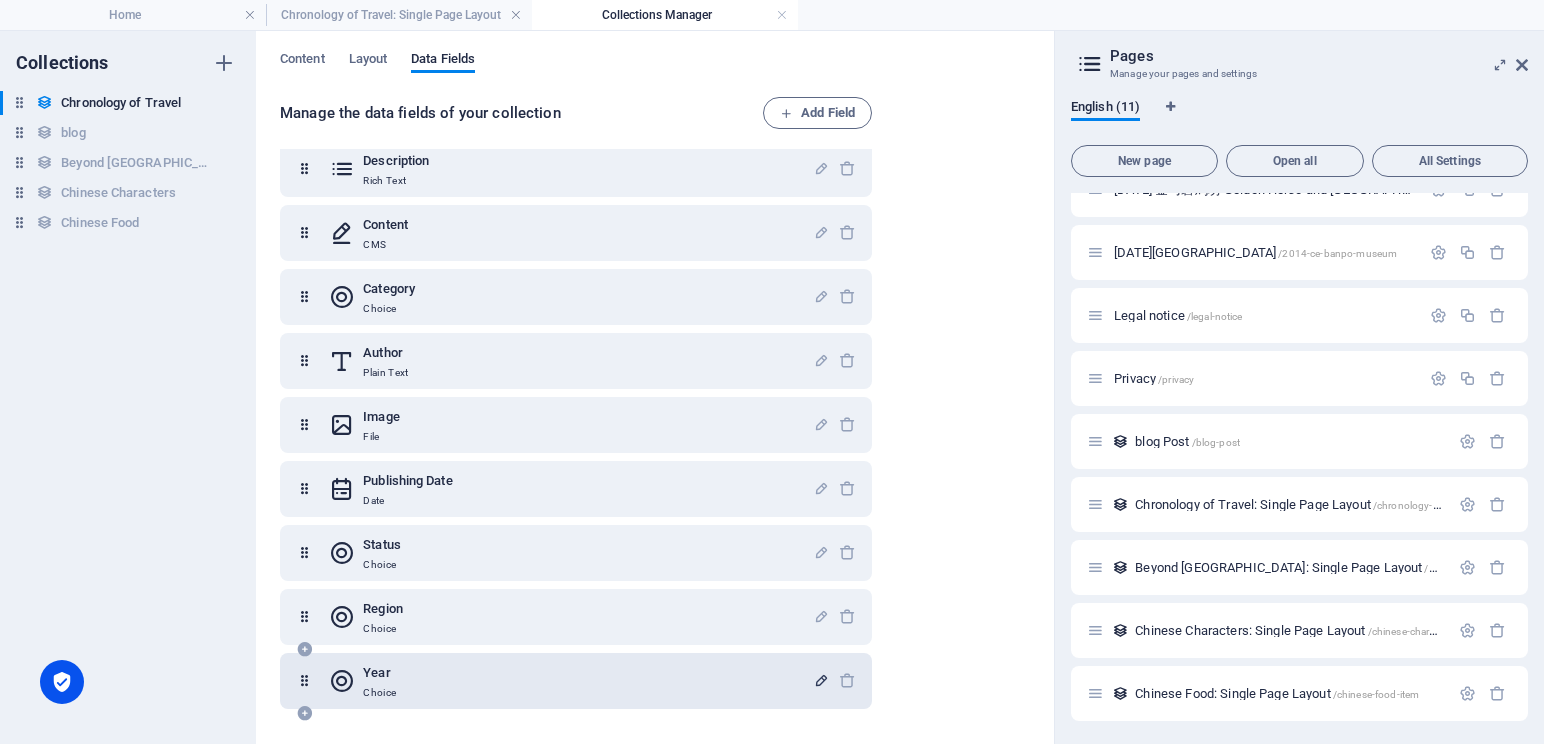 scroll, scrollTop: 137, scrollLeft: 0, axis: vertical 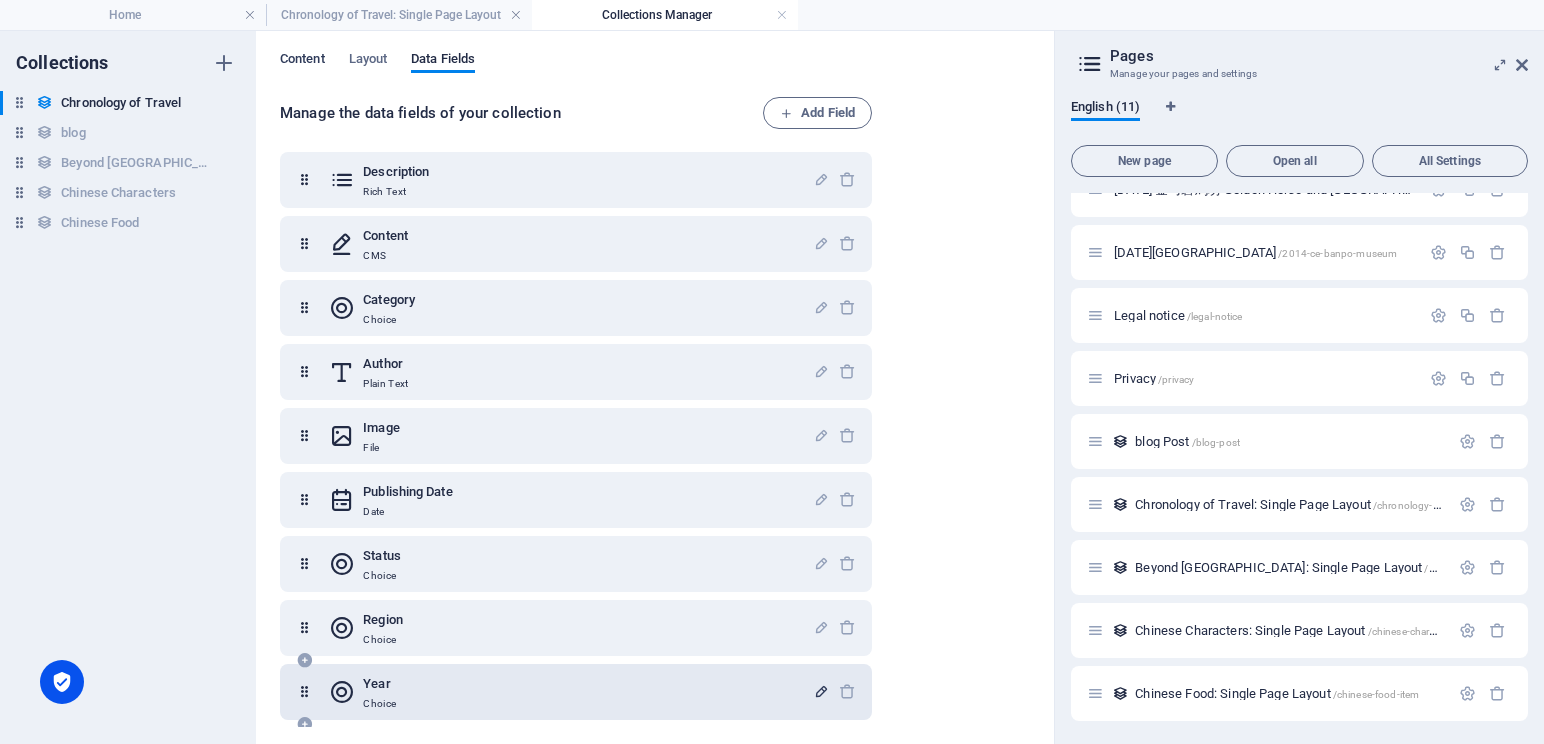 click on "Content" at bounding box center (302, 61) 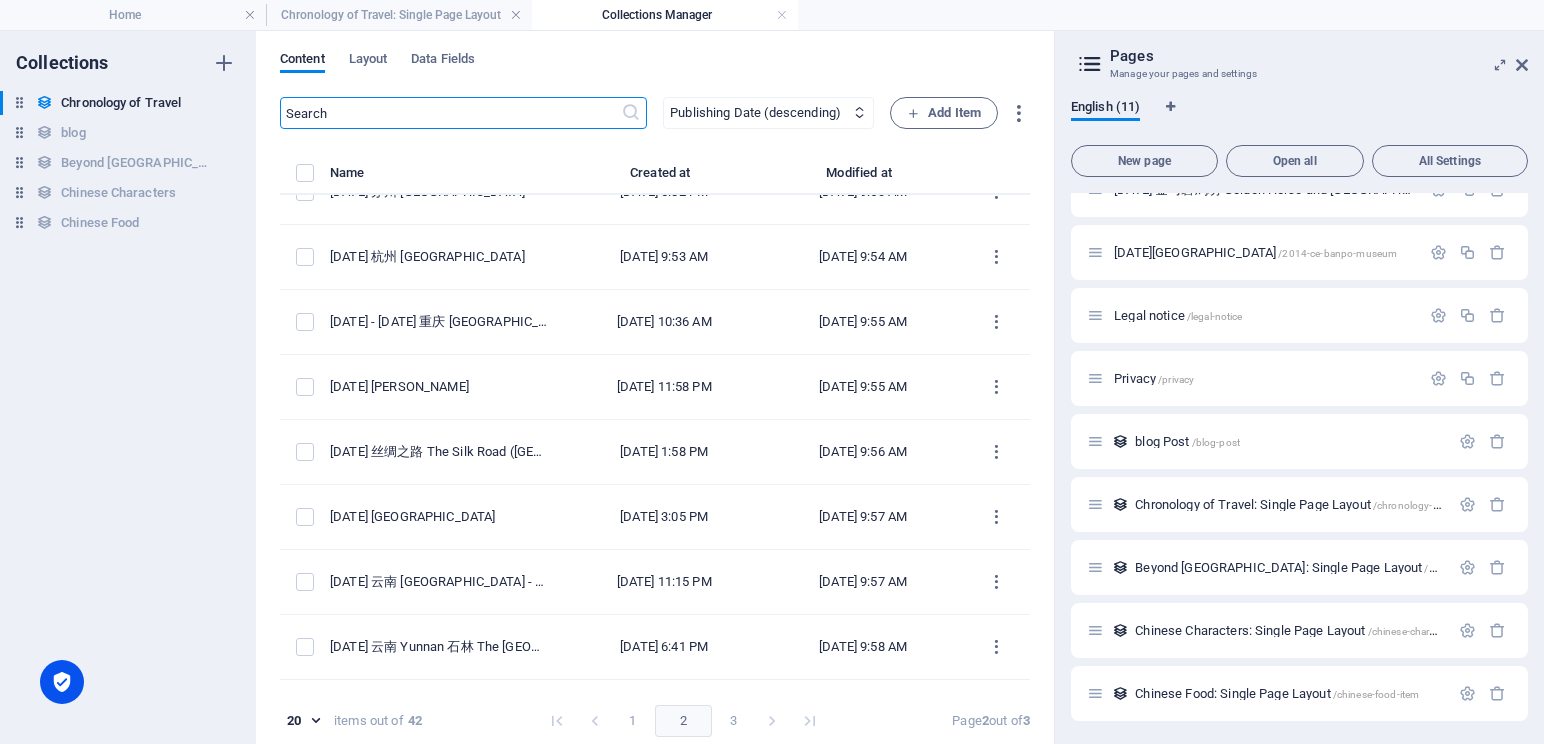 scroll, scrollTop: 801, scrollLeft: 0, axis: vertical 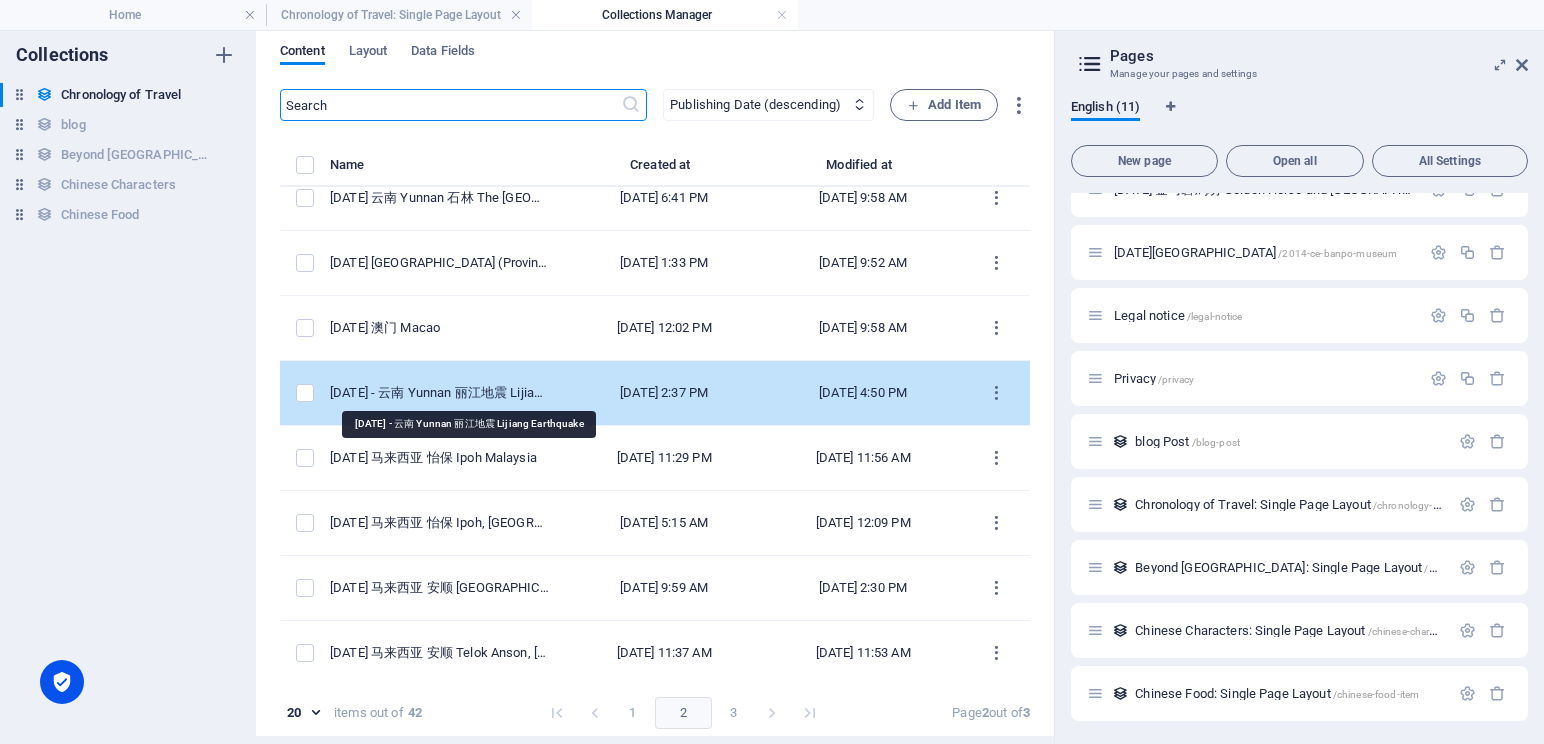 click on "[DATE] - 云南 Yunnan 丽江地震 Lijiang Earthquake" at bounding box center (439, 393) 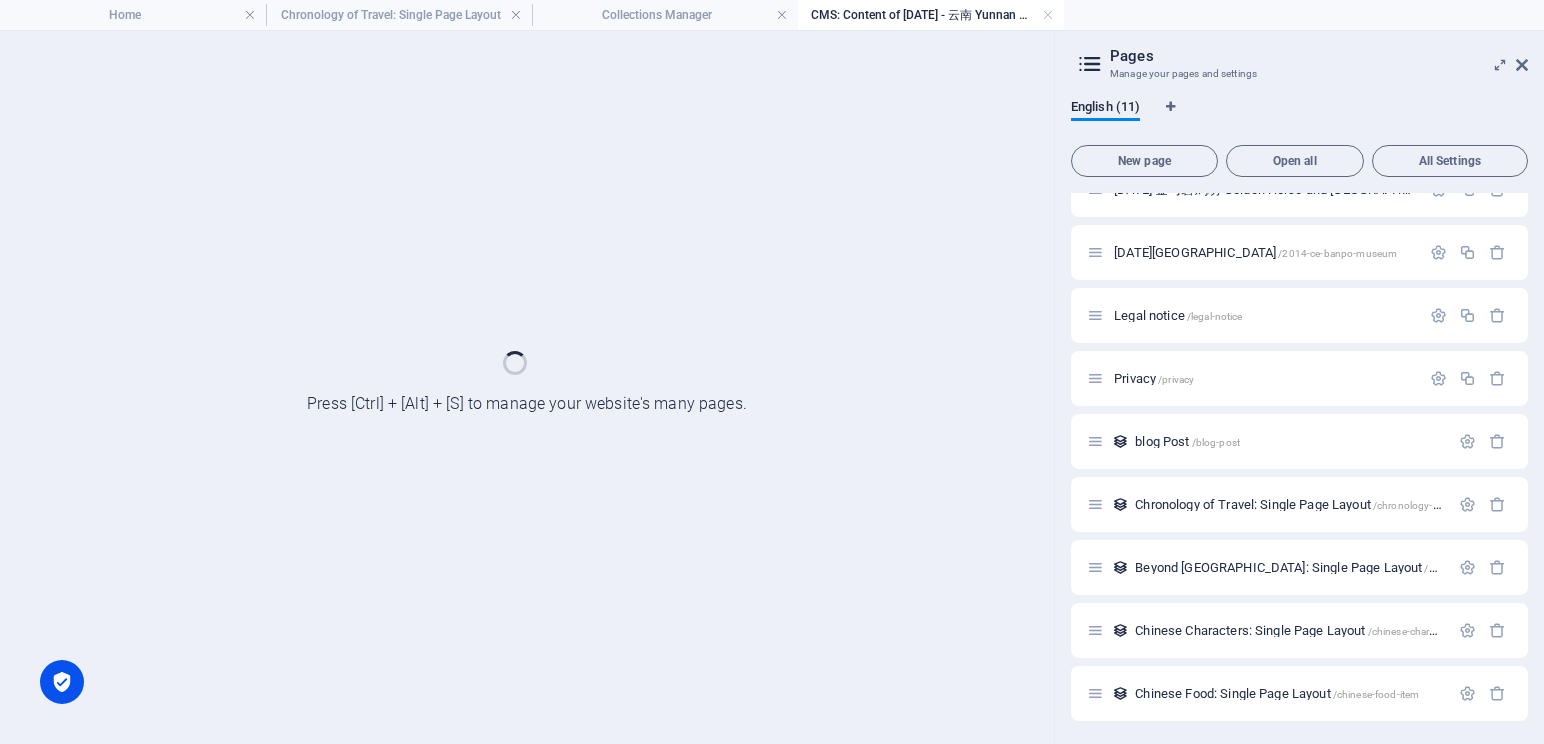 scroll, scrollTop: 0, scrollLeft: 0, axis: both 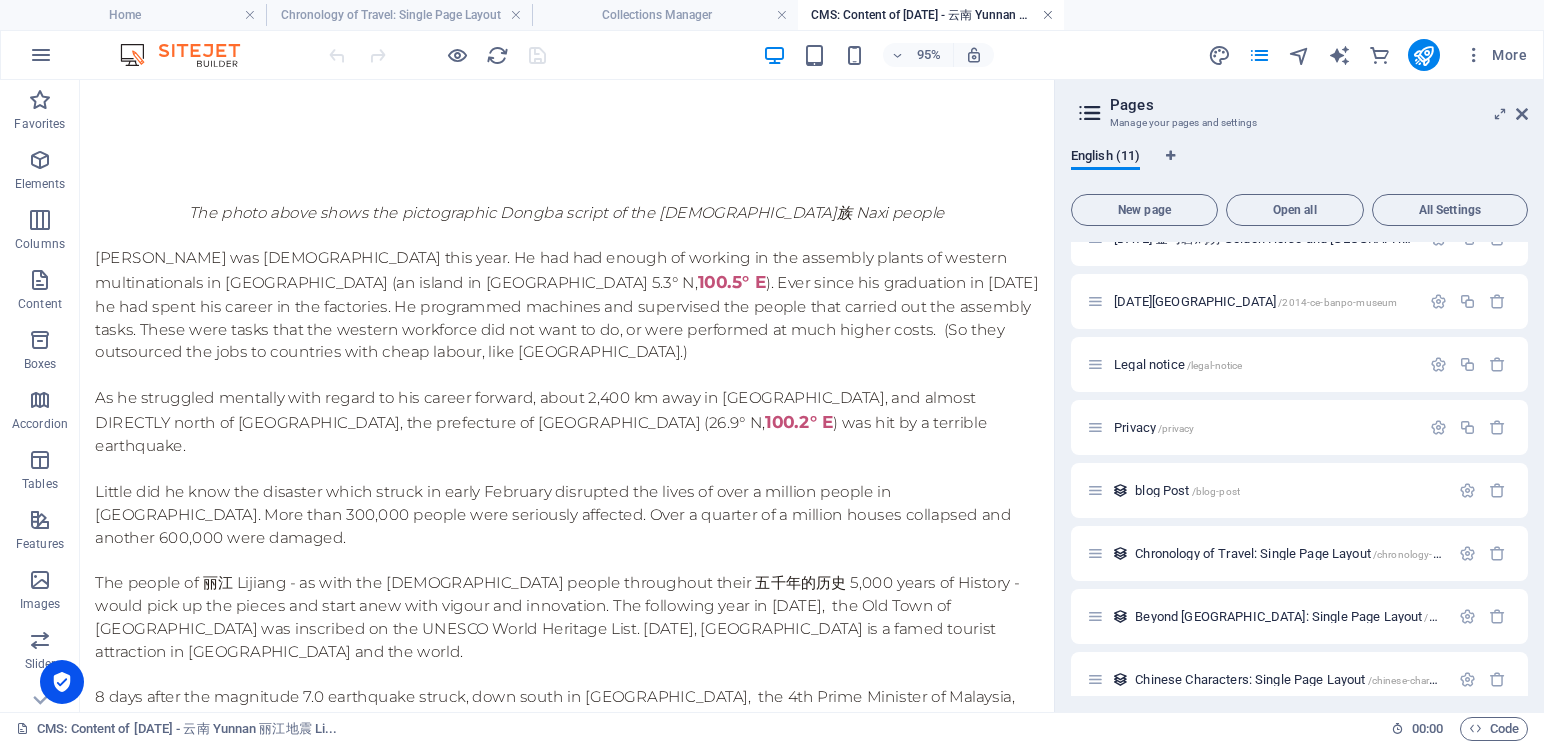 click at bounding box center [1048, 15] 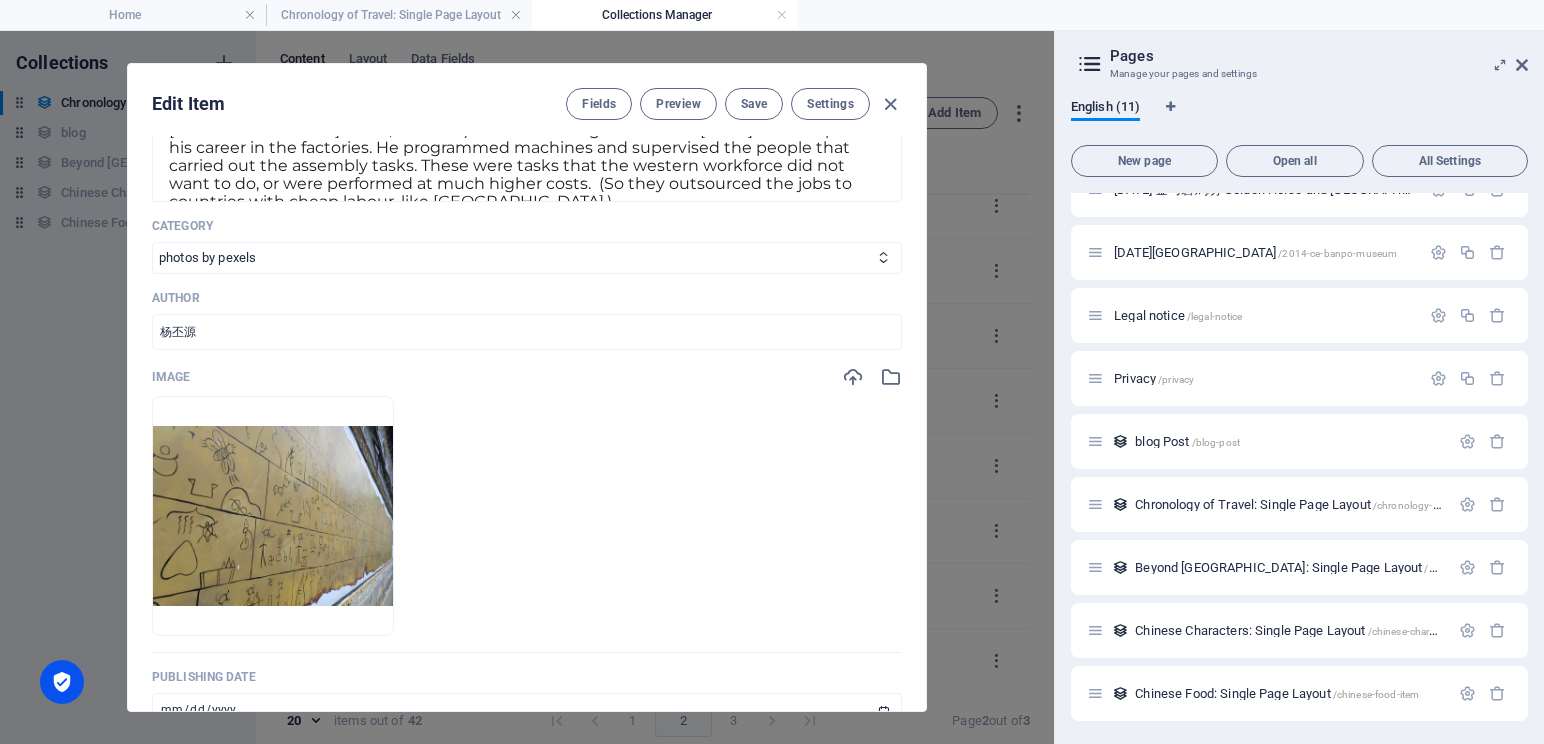 scroll, scrollTop: 840, scrollLeft: 0, axis: vertical 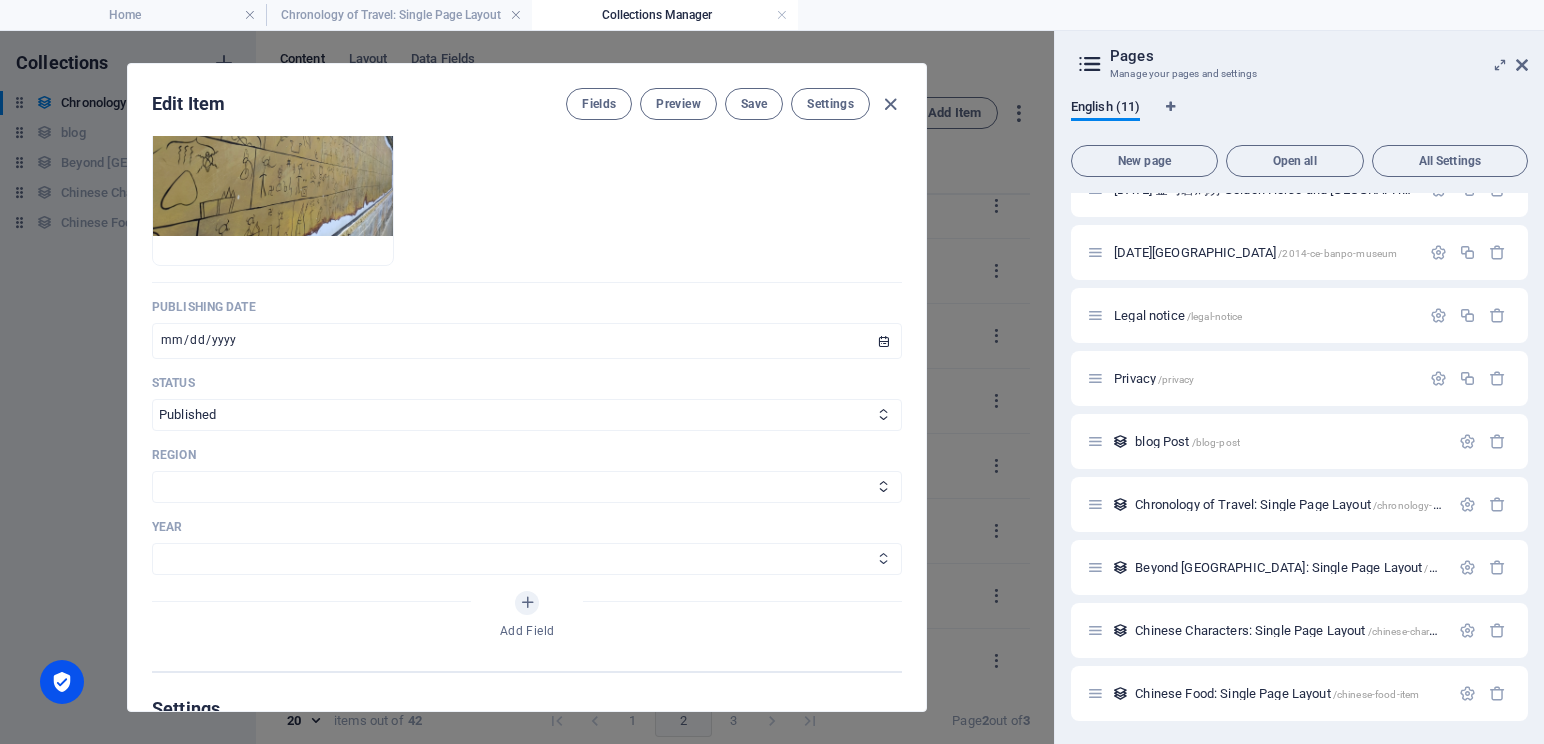 select on "1996" 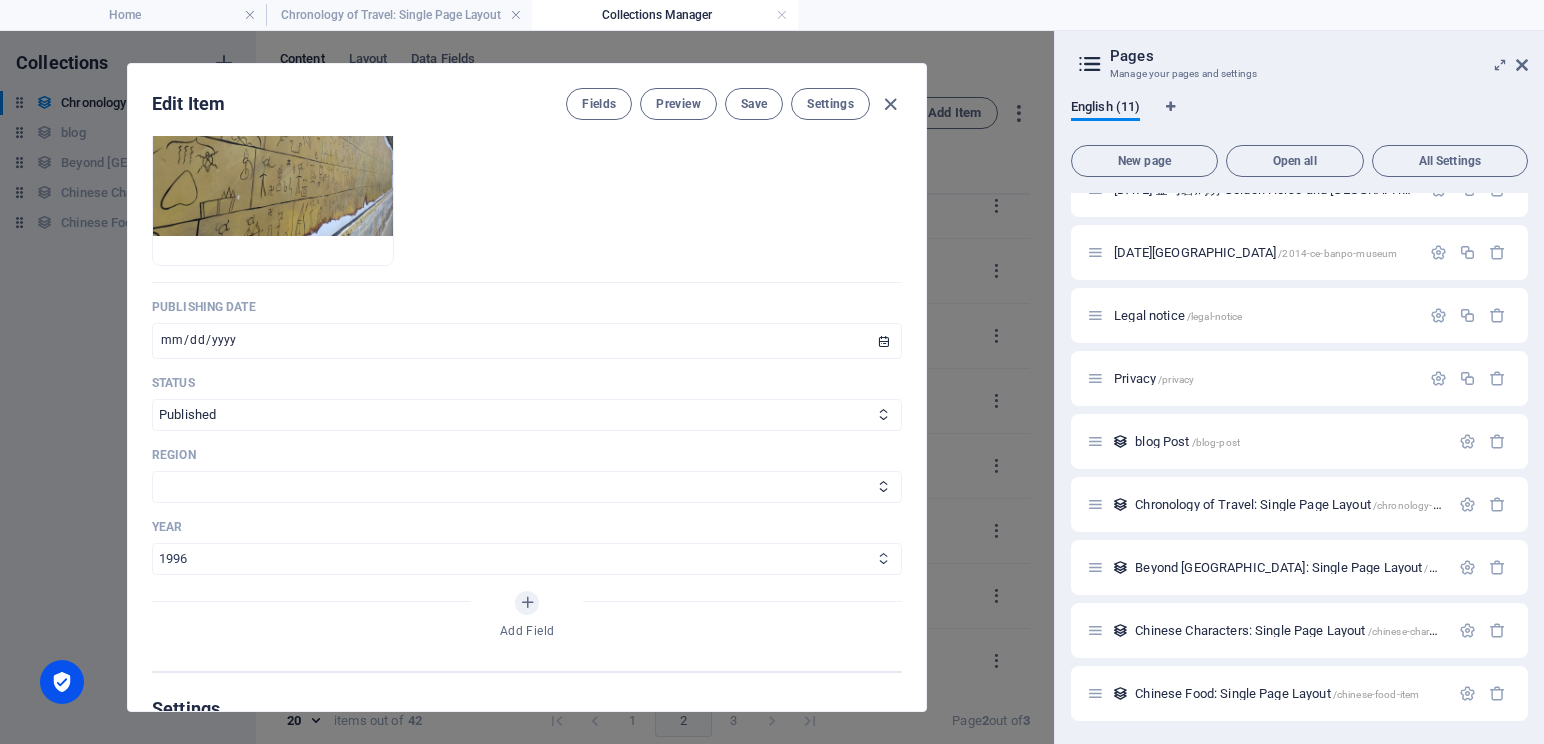 click on "2013 2018 2017 2016 2015 2014 2019 2020 2021 2022 2023 2024 2025 2026 2027 1996" at bounding box center [527, 559] 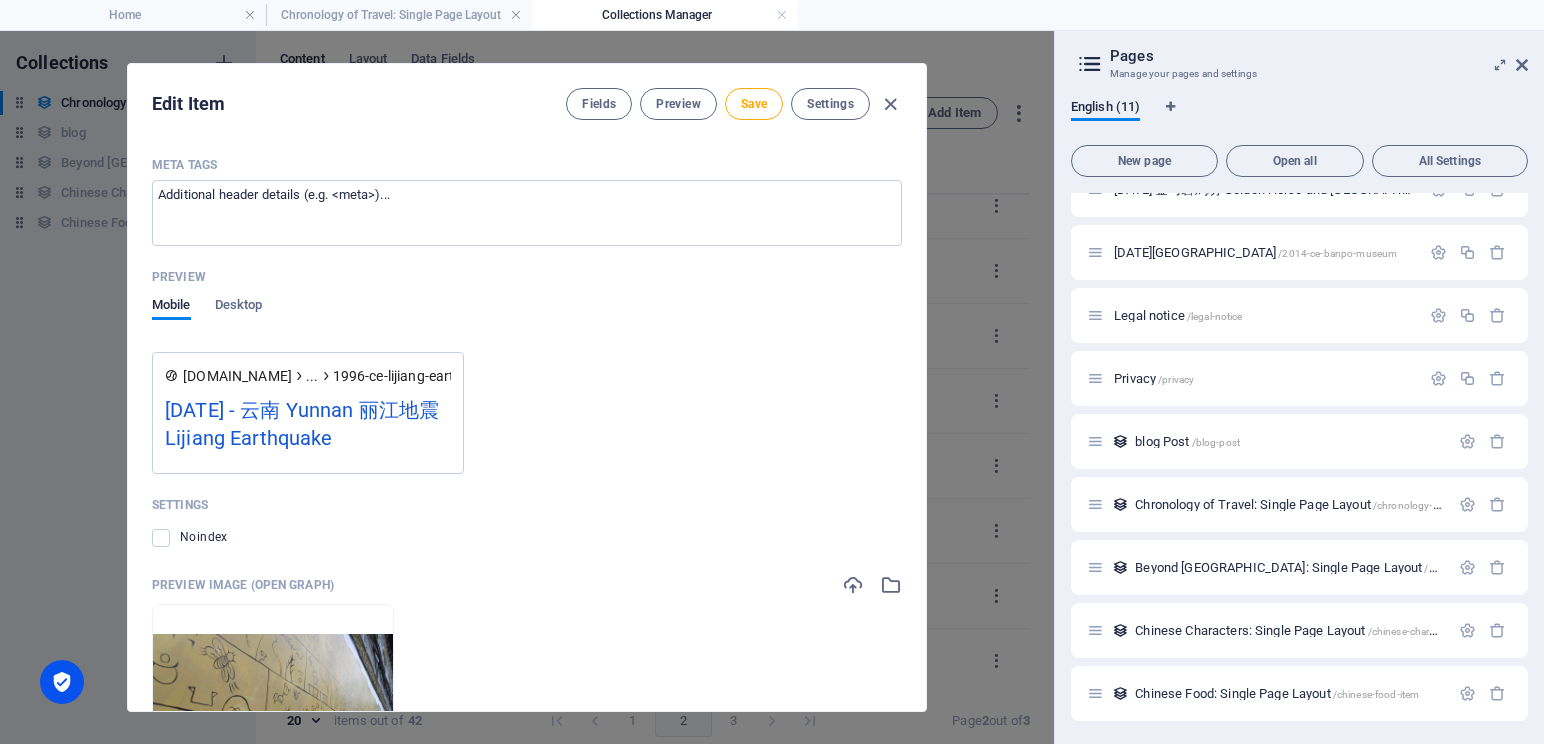 scroll, scrollTop: 1800, scrollLeft: 0, axis: vertical 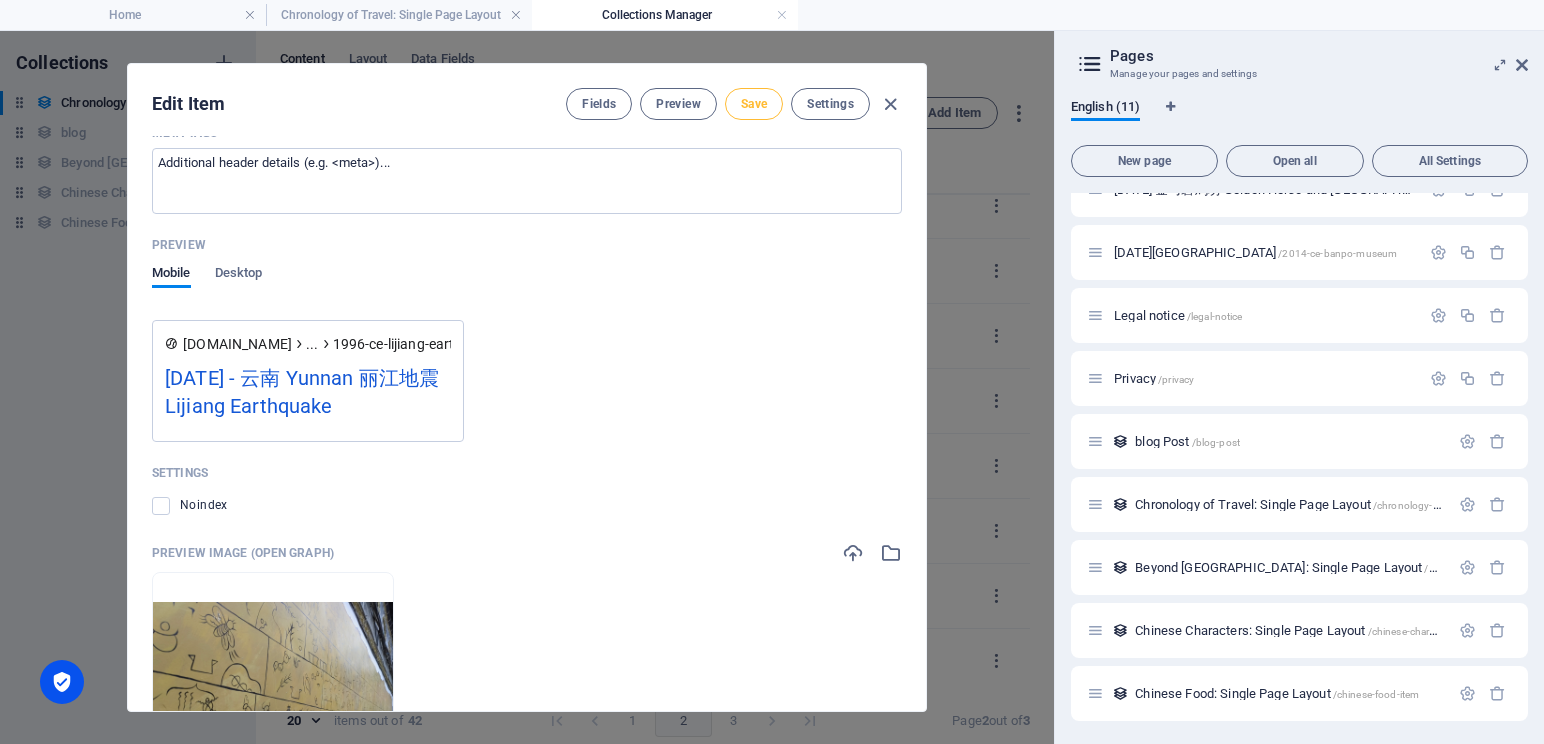click on "Save" at bounding box center (754, 104) 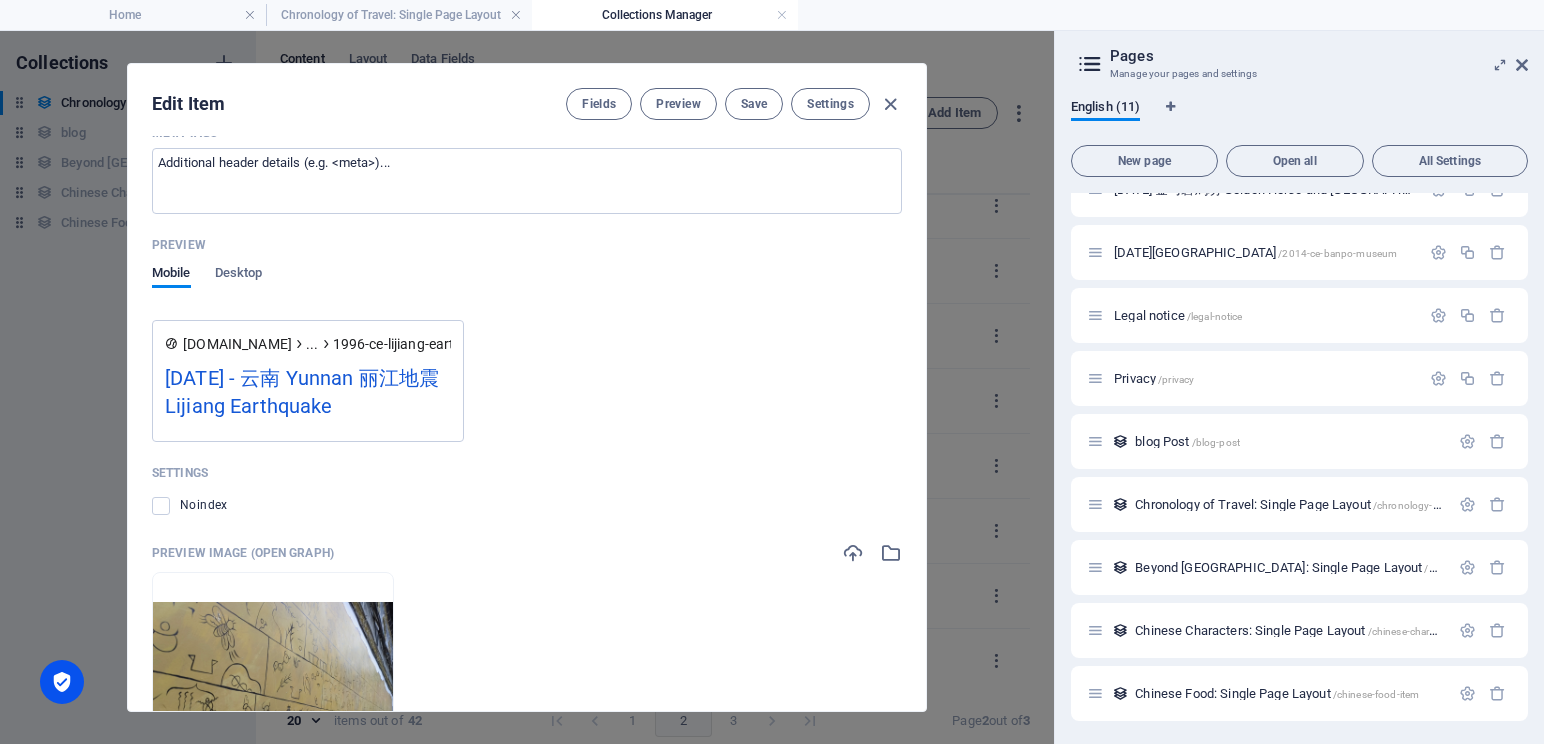 click at bounding box center [890, 104] 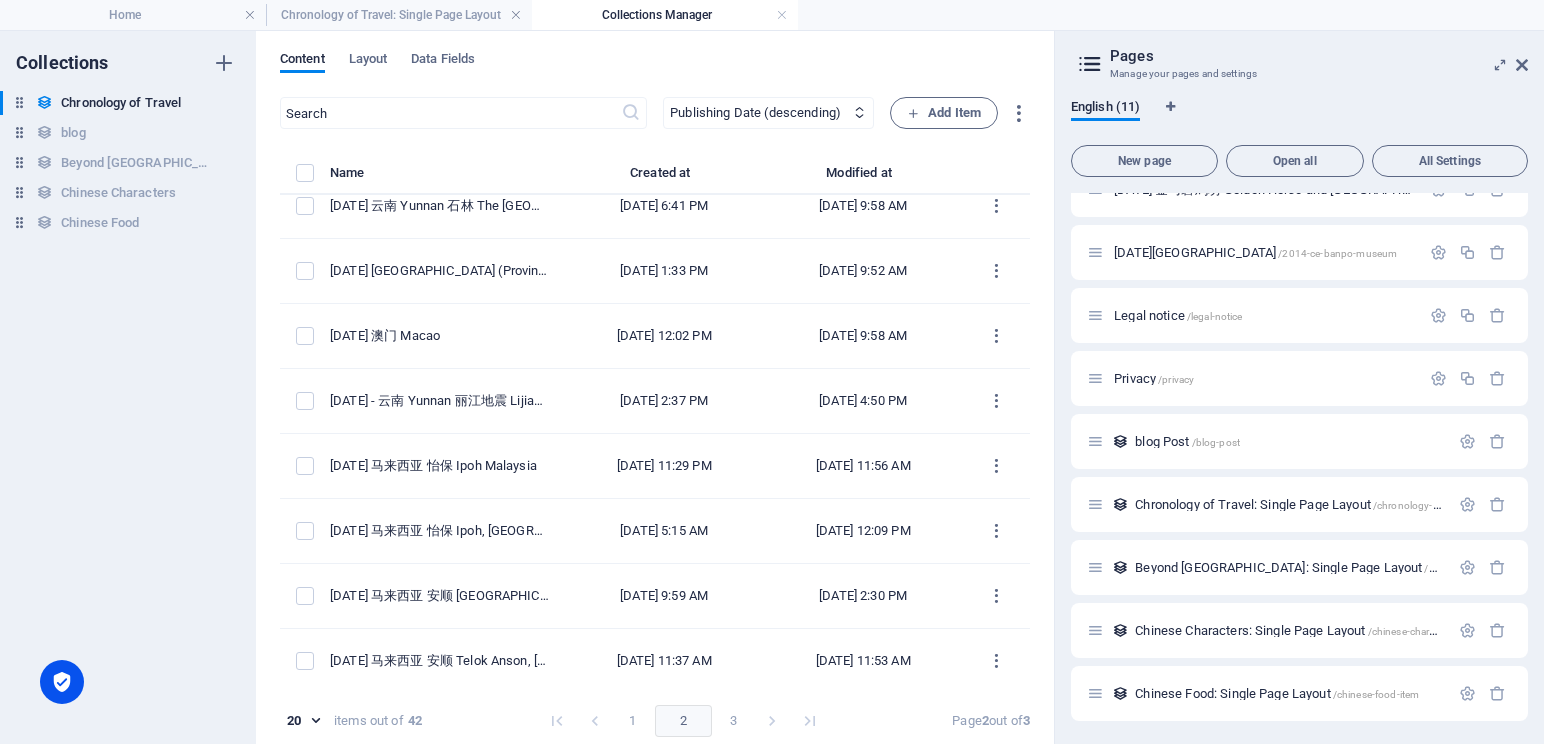 type on "[DATE]" 